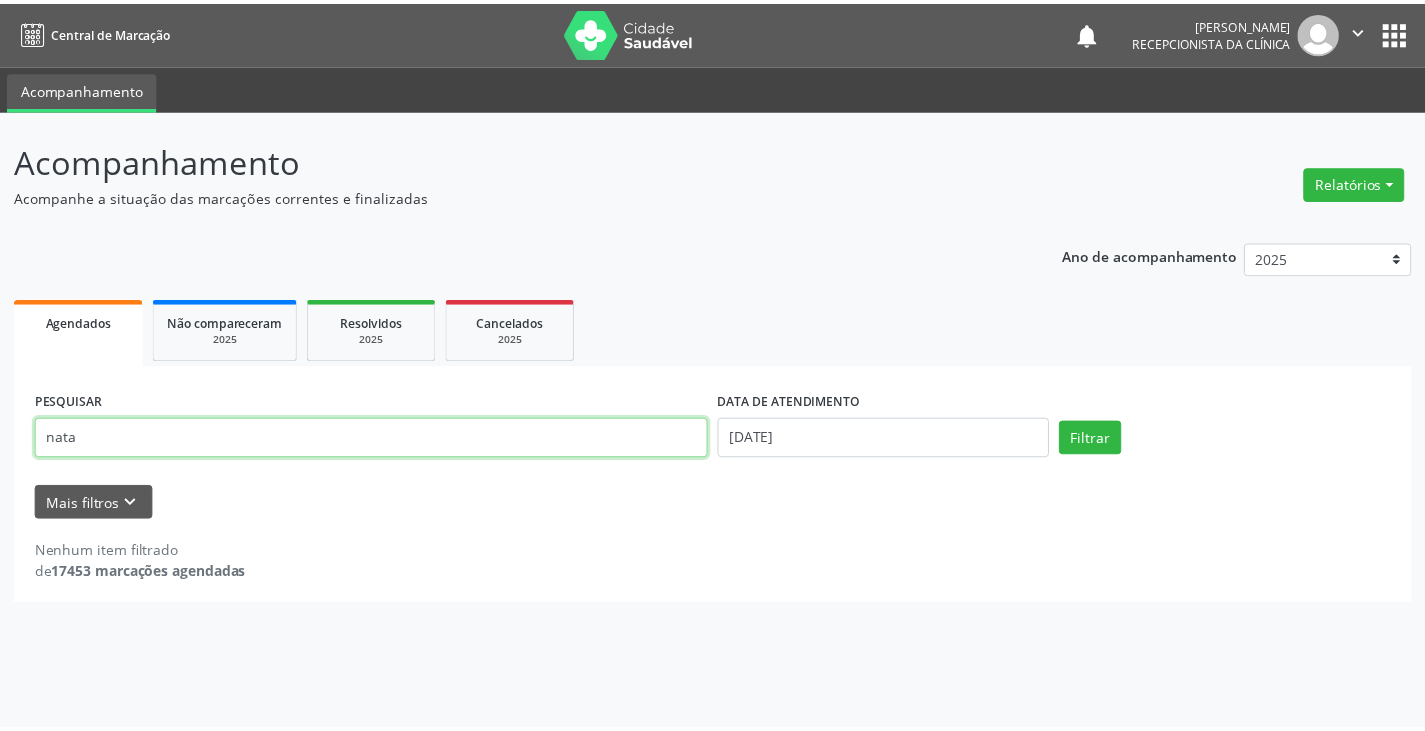 scroll, scrollTop: 0, scrollLeft: 0, axis: both 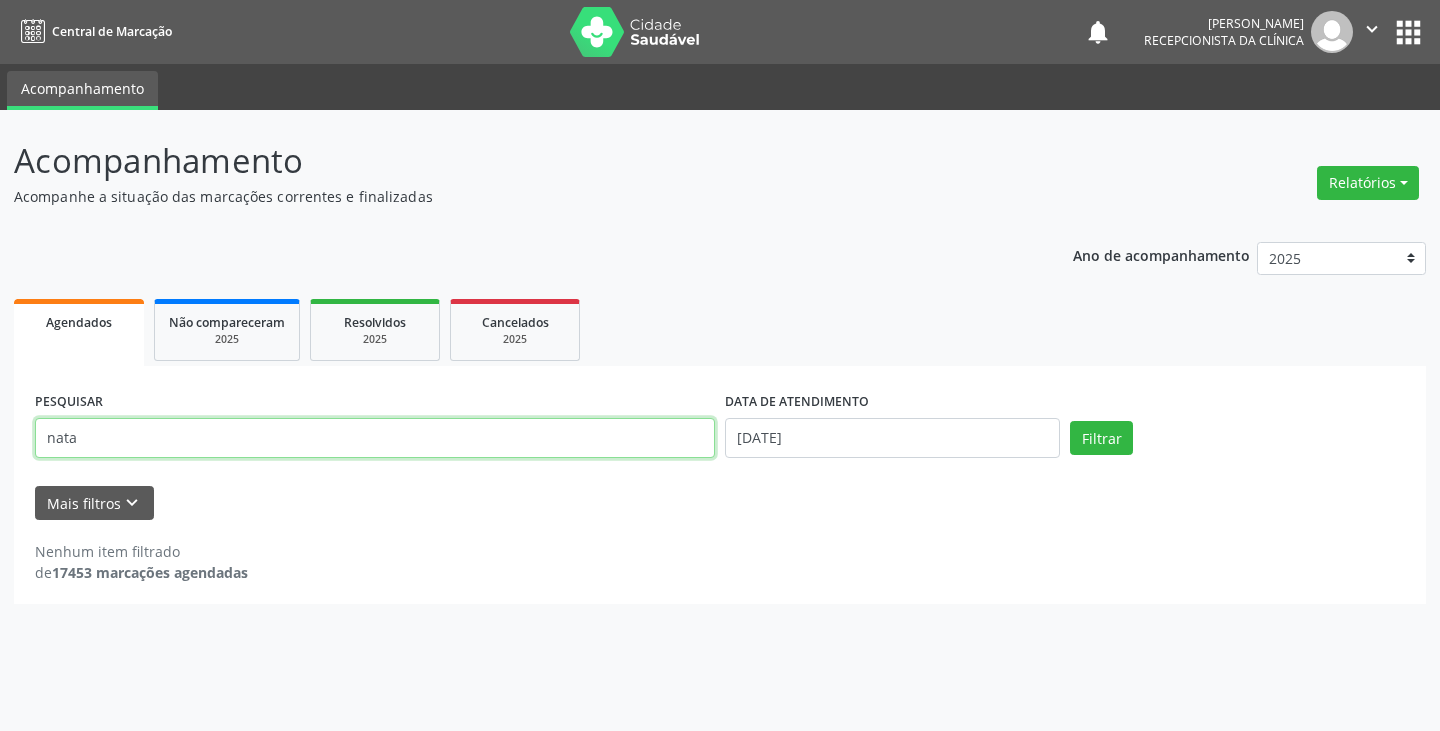 drag, startPoint x: 0, startPoint y: 0, endPoint x: 534, endPoint y: 435, distance: 688.75323 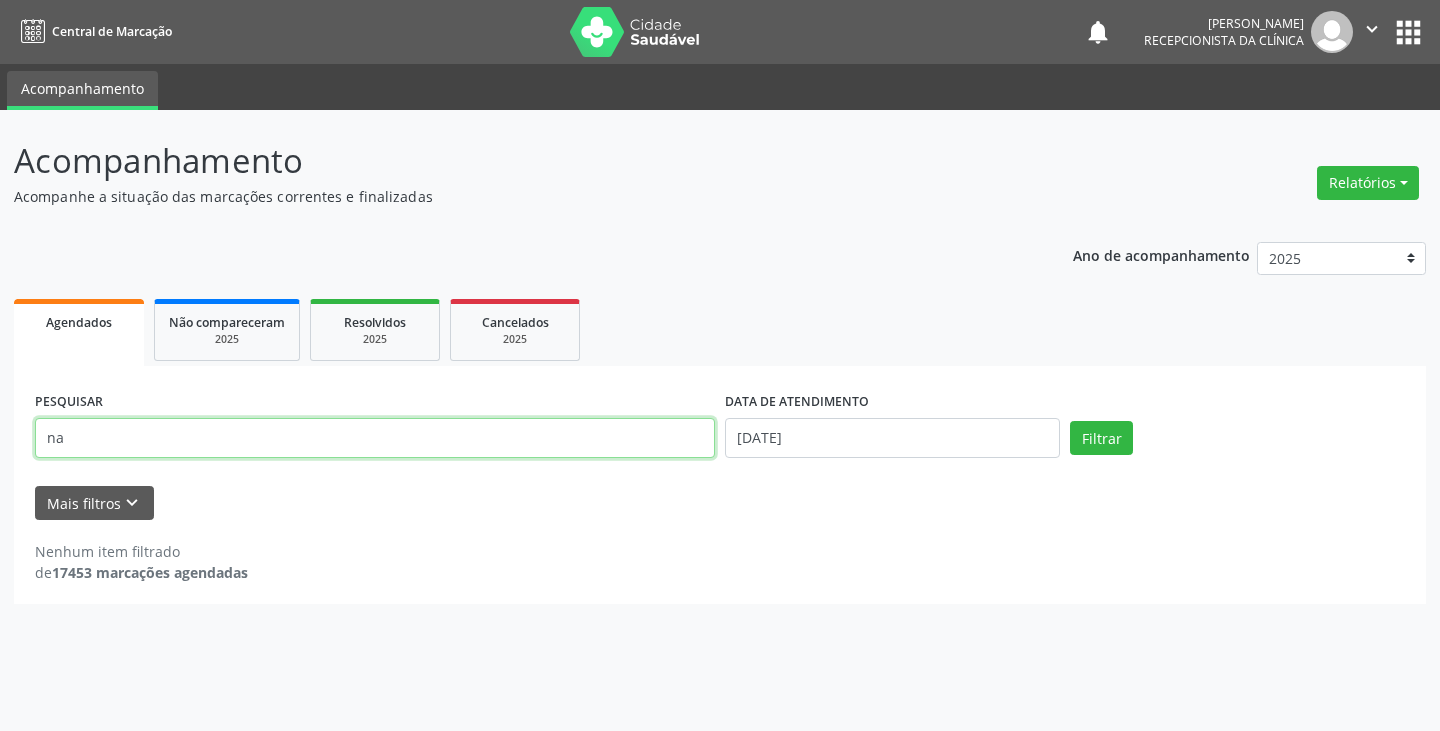 type on "n" 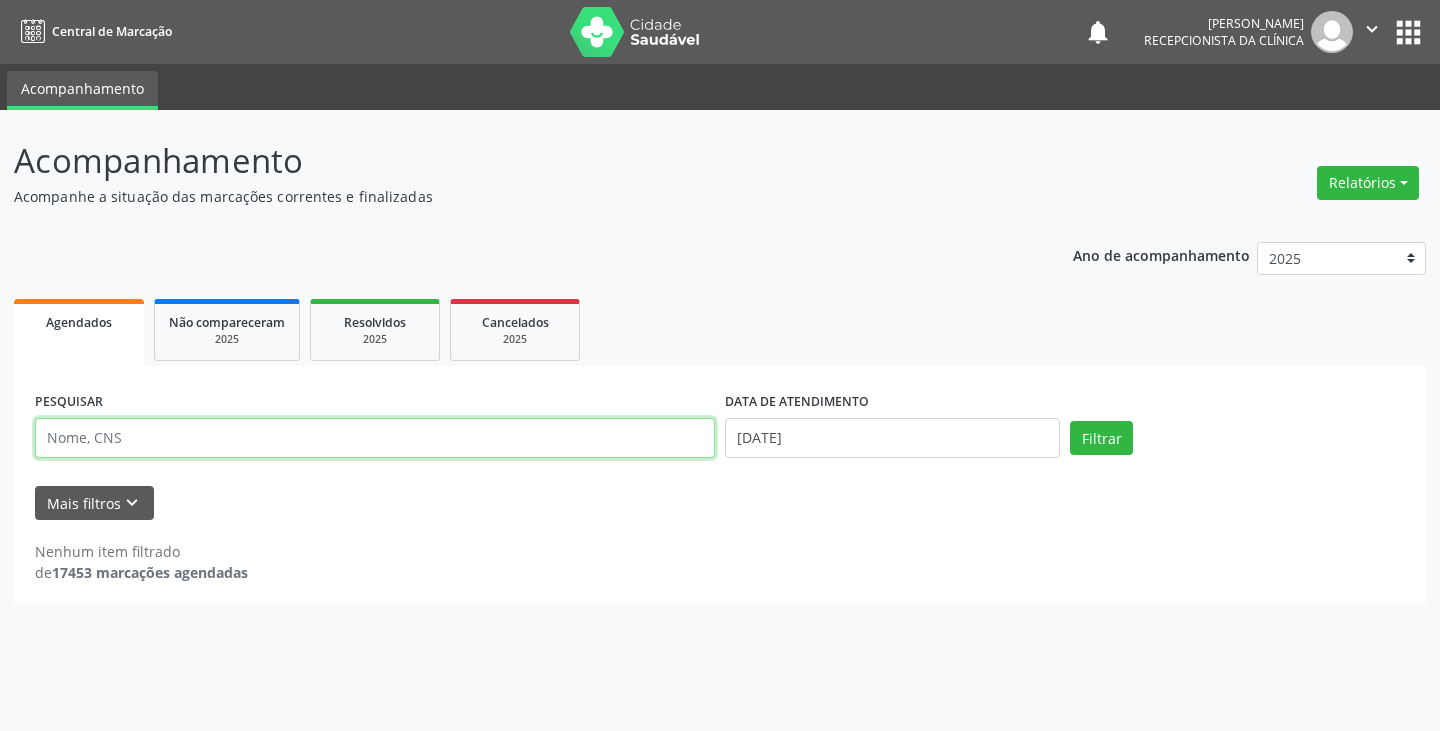 type on "," 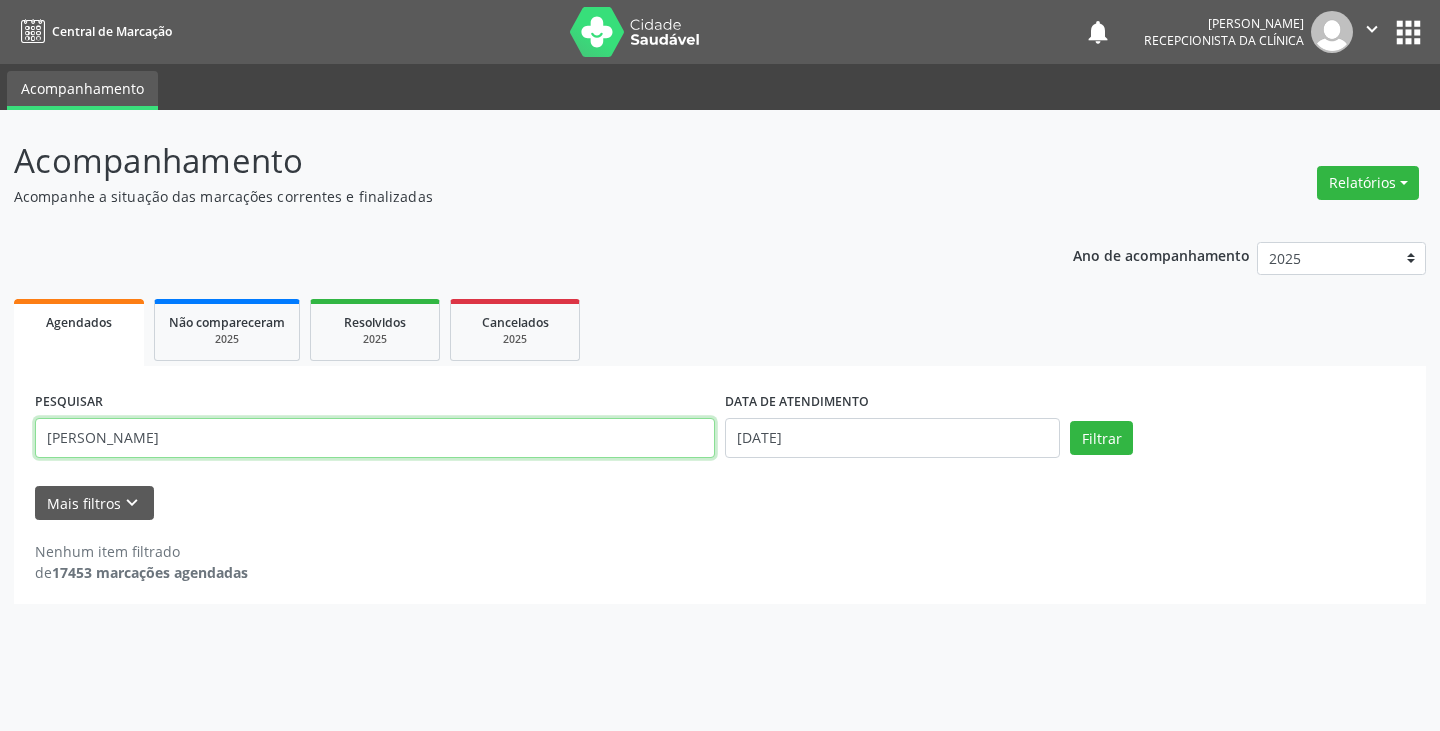 type on "[PERSON_NAME]" 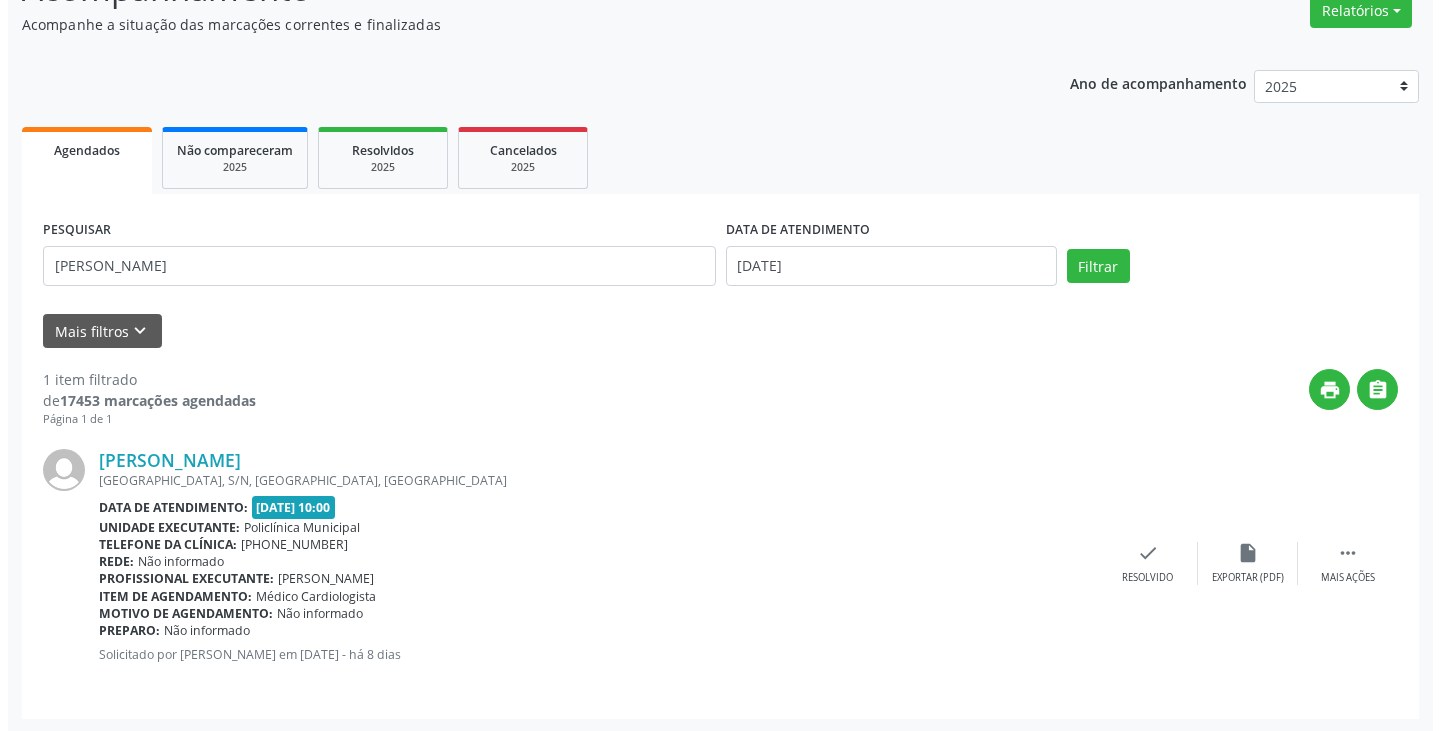 scroll, scrollTop: 174, scrollLeft: 0, axis: vertical 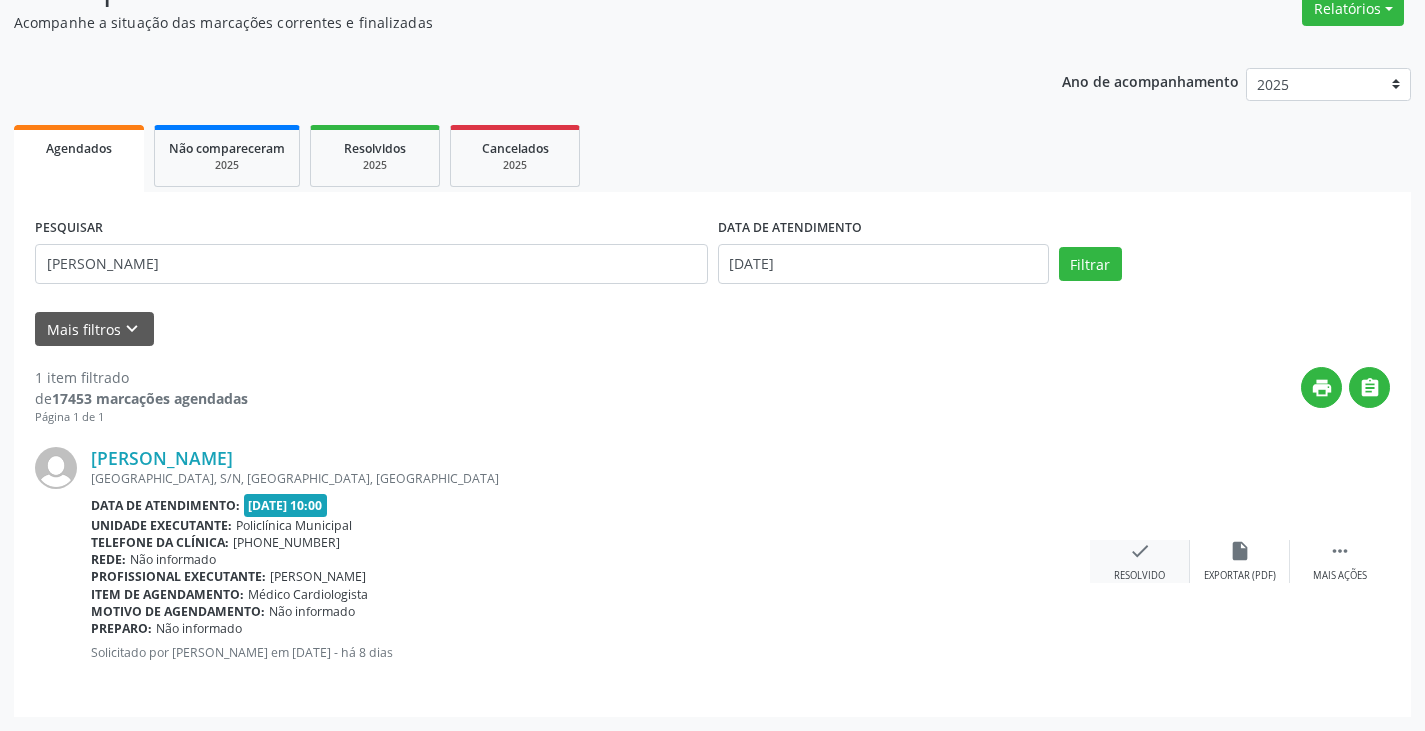 click on "check" at bounding box center (1140, 551) 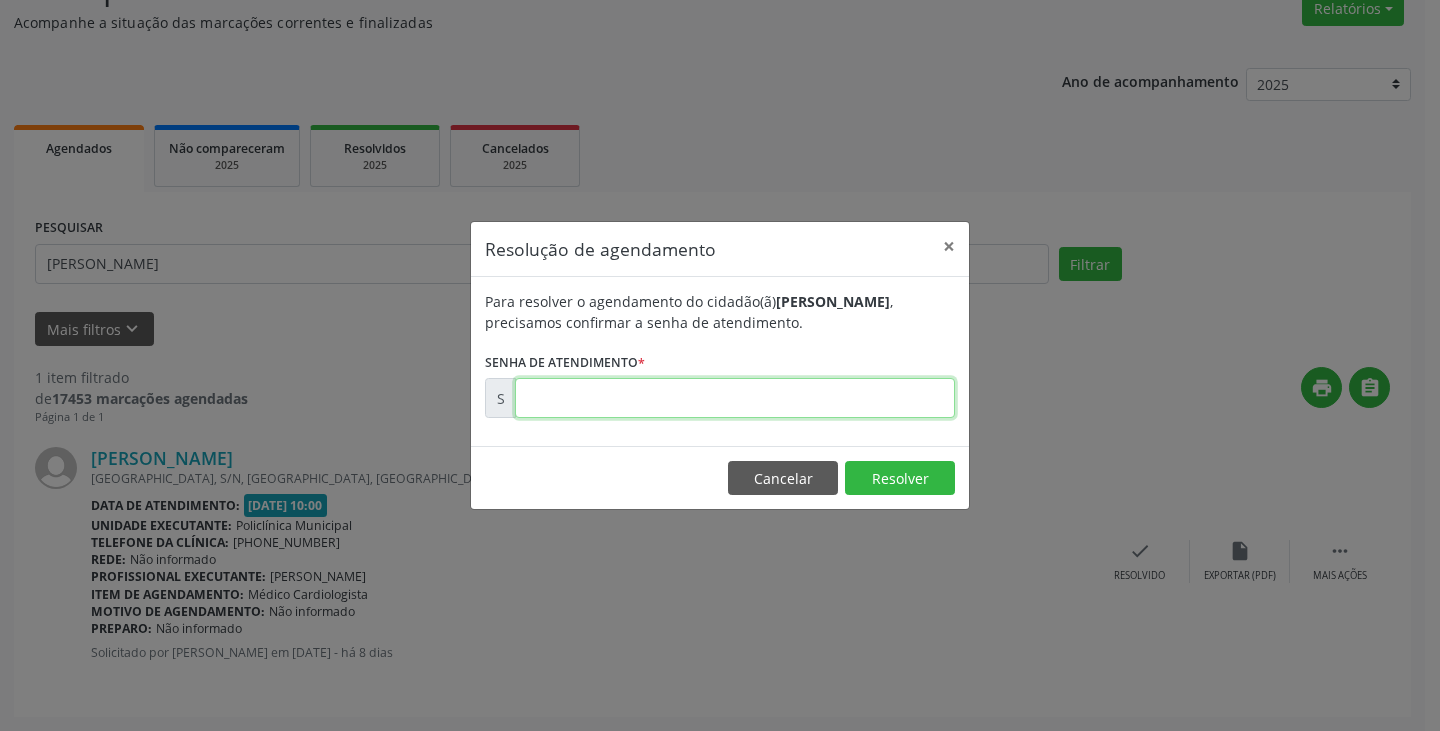 click at bounding box center [735, 398] 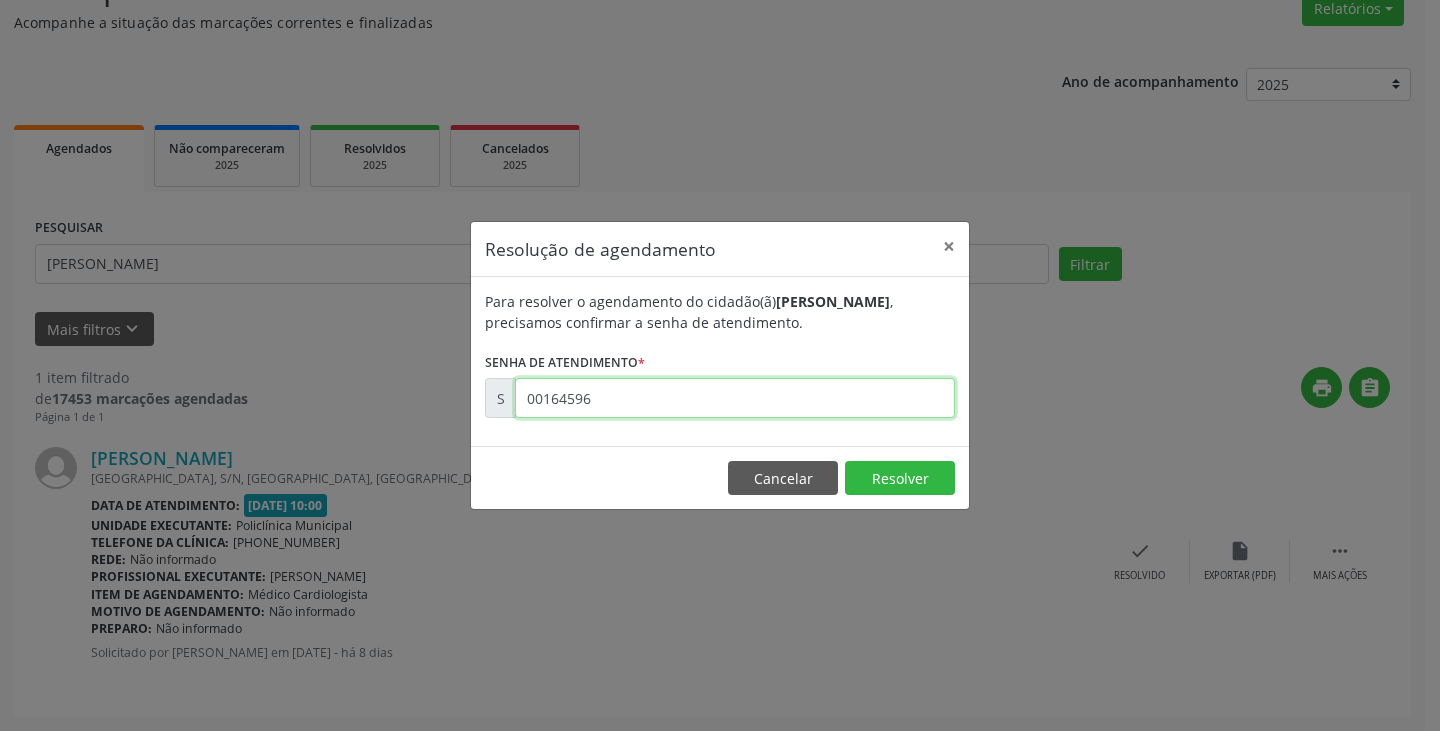 type on "00164596" 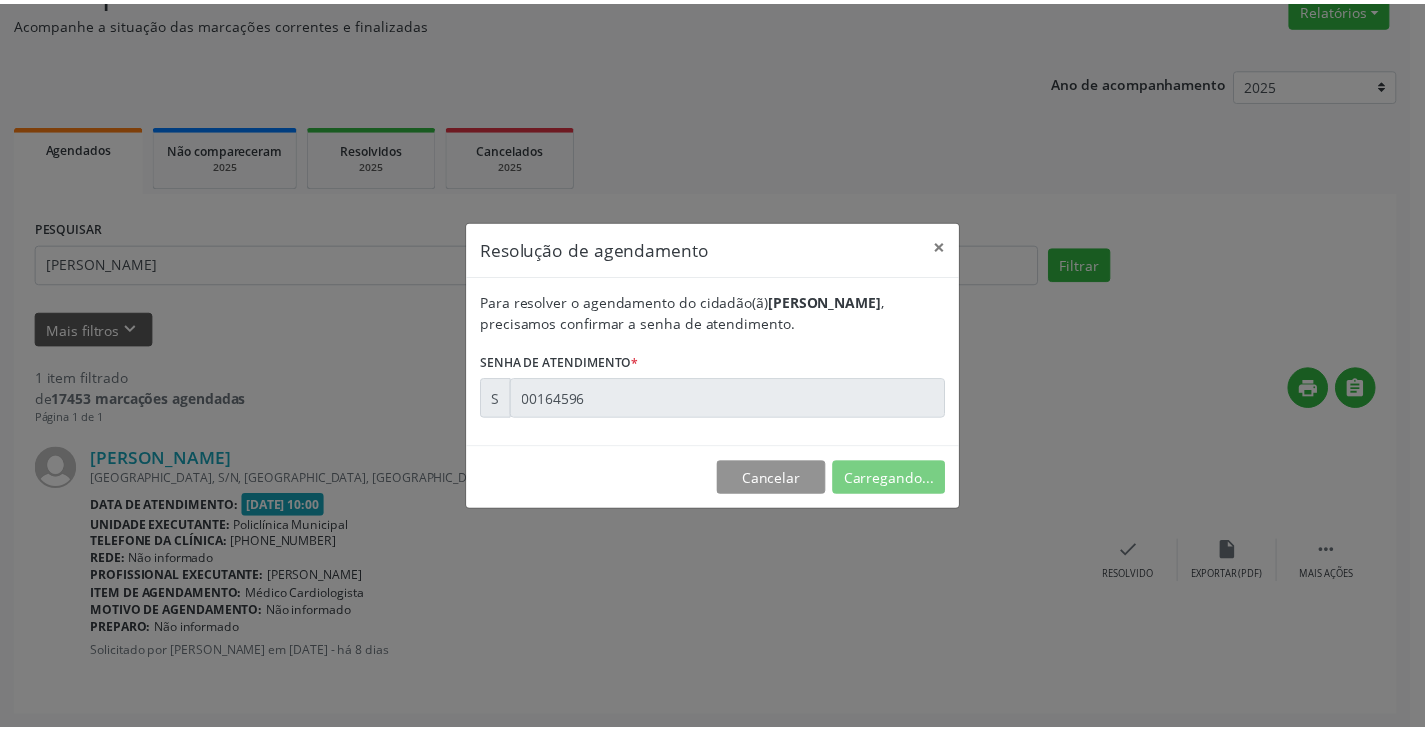 scroll, scrollTop: 0, scrollLeft: 0, axis: both 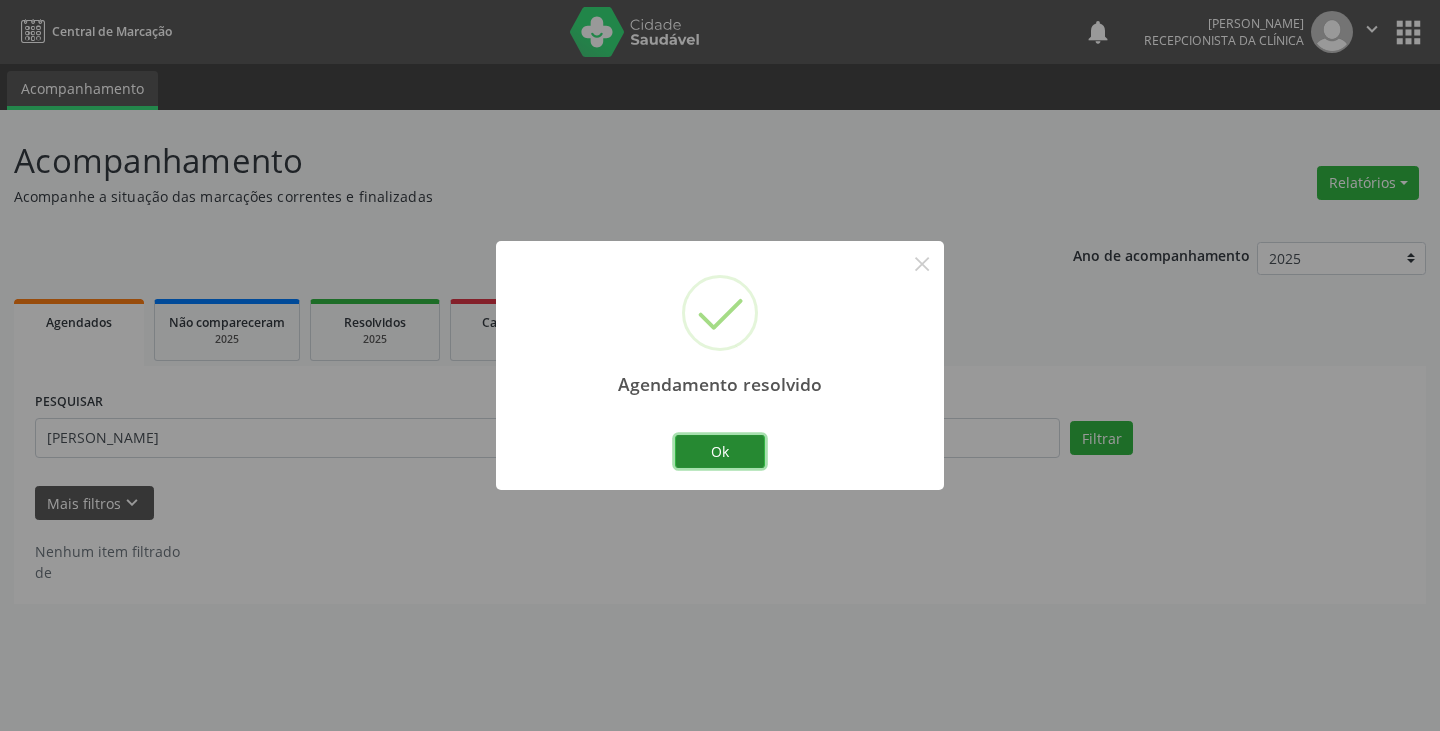 click on "Ok" at bounding box center [720, 452] 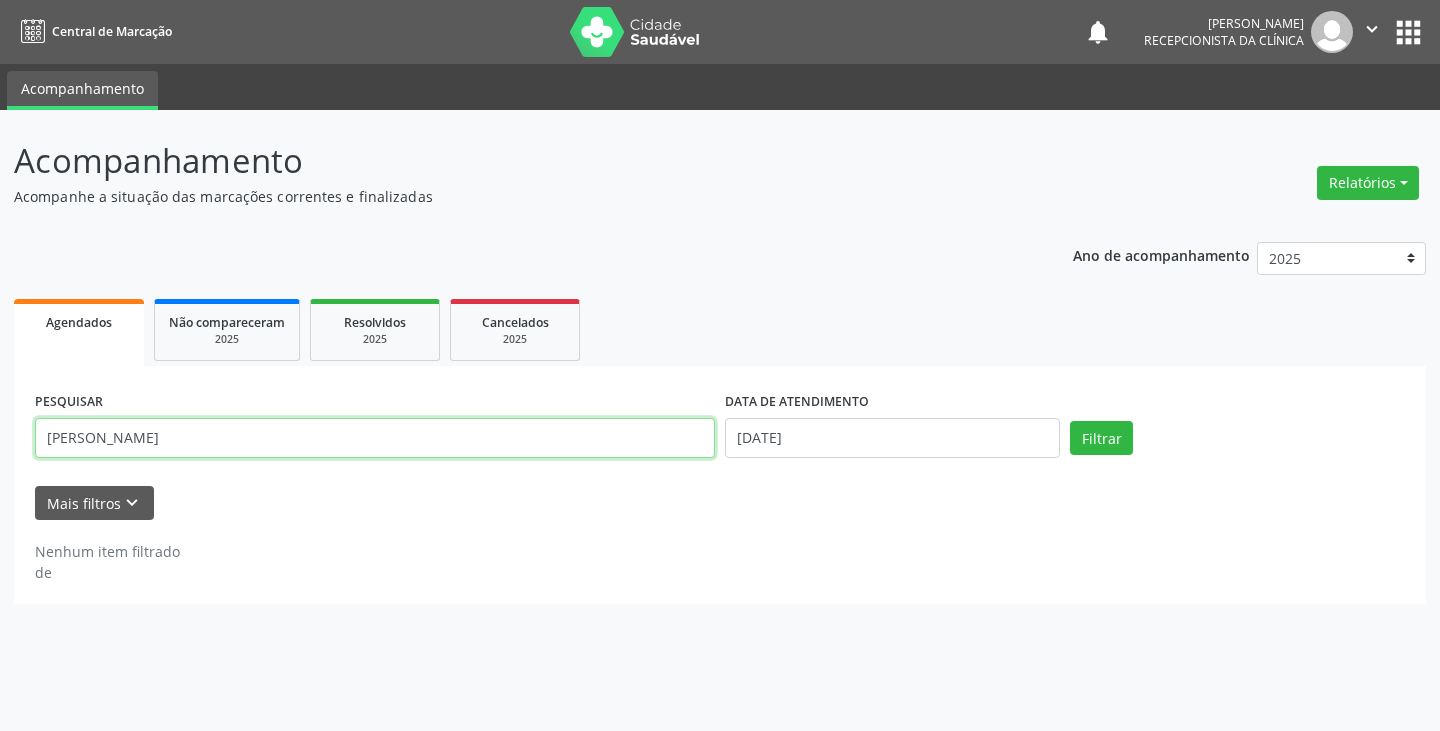 click on "[PERSON_NAME]" at bounding box center (375, 438) 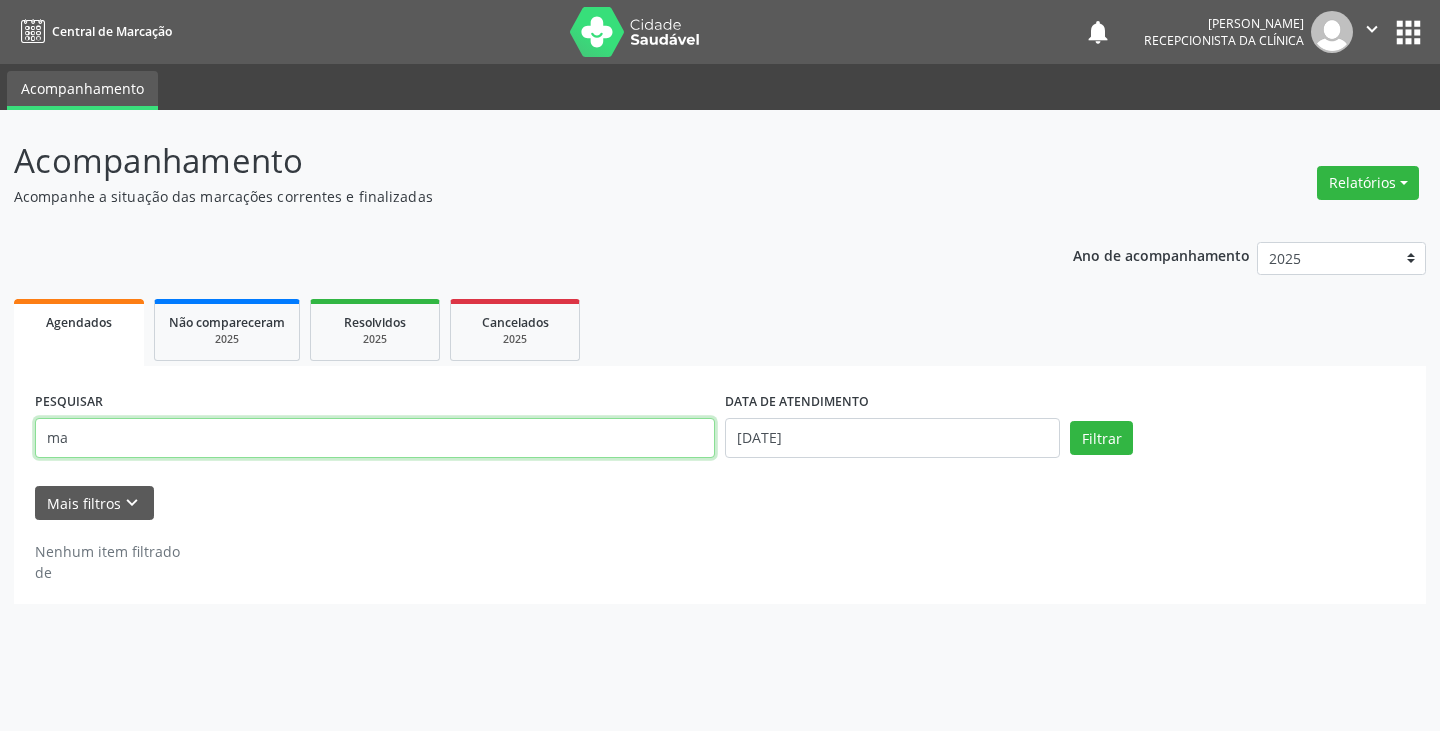 type on "m" 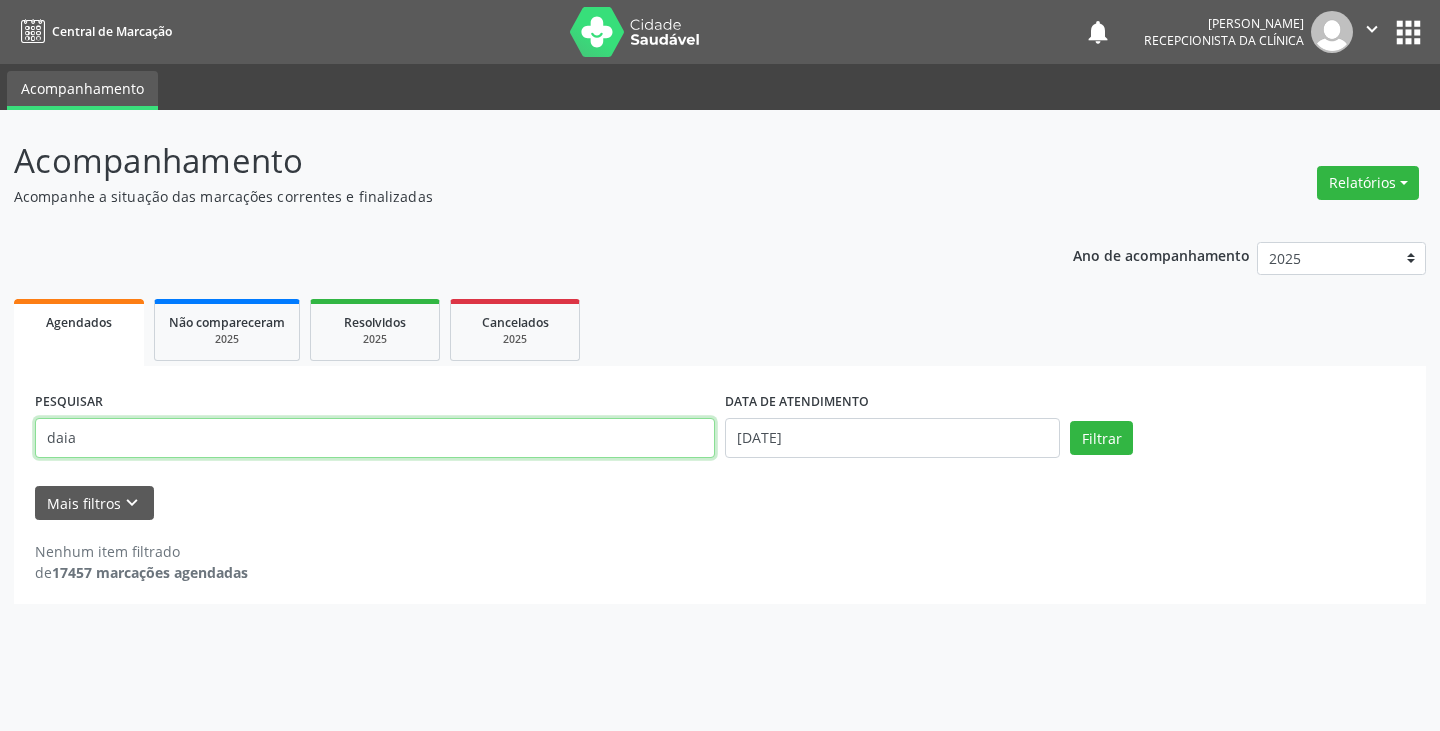 type on "daia" 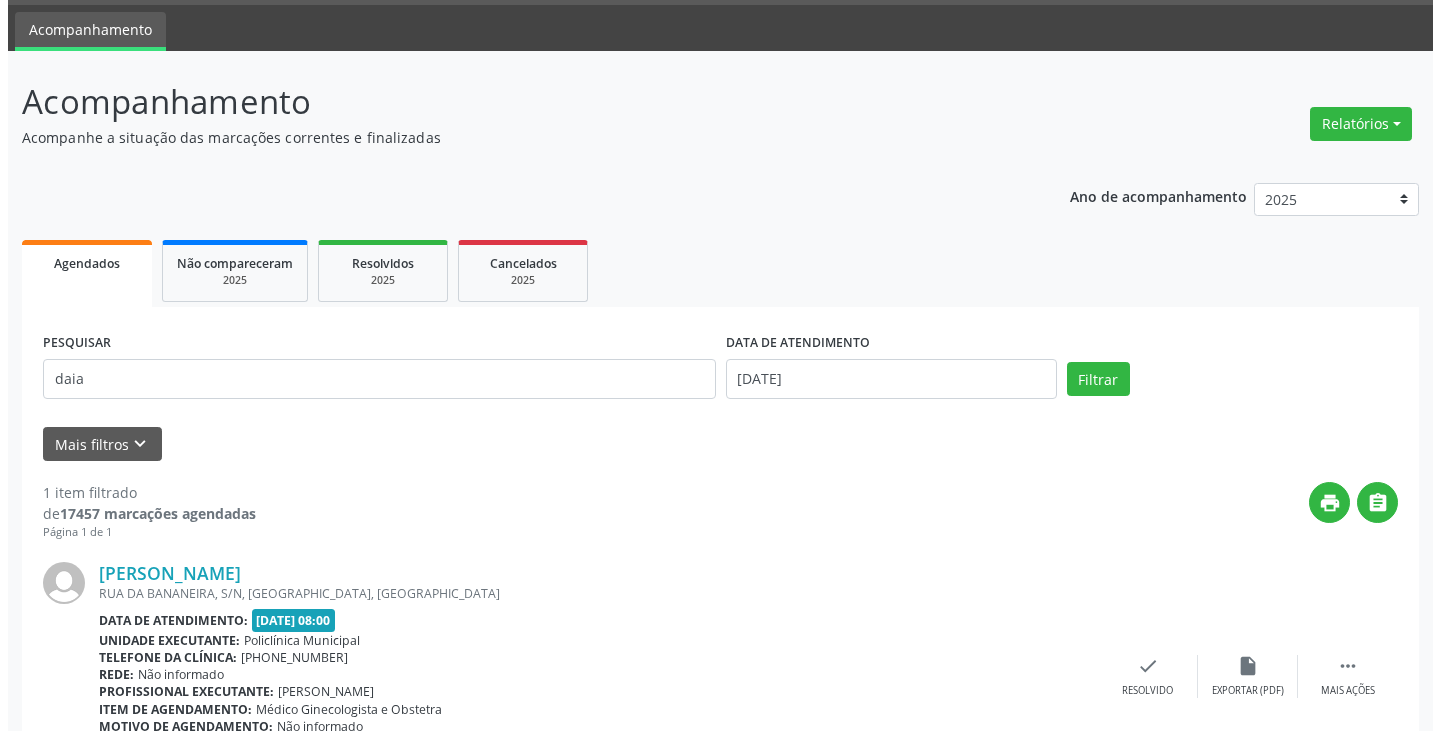 scroll, scrollTop: 174, scrollLeft: 0, axis: vertical 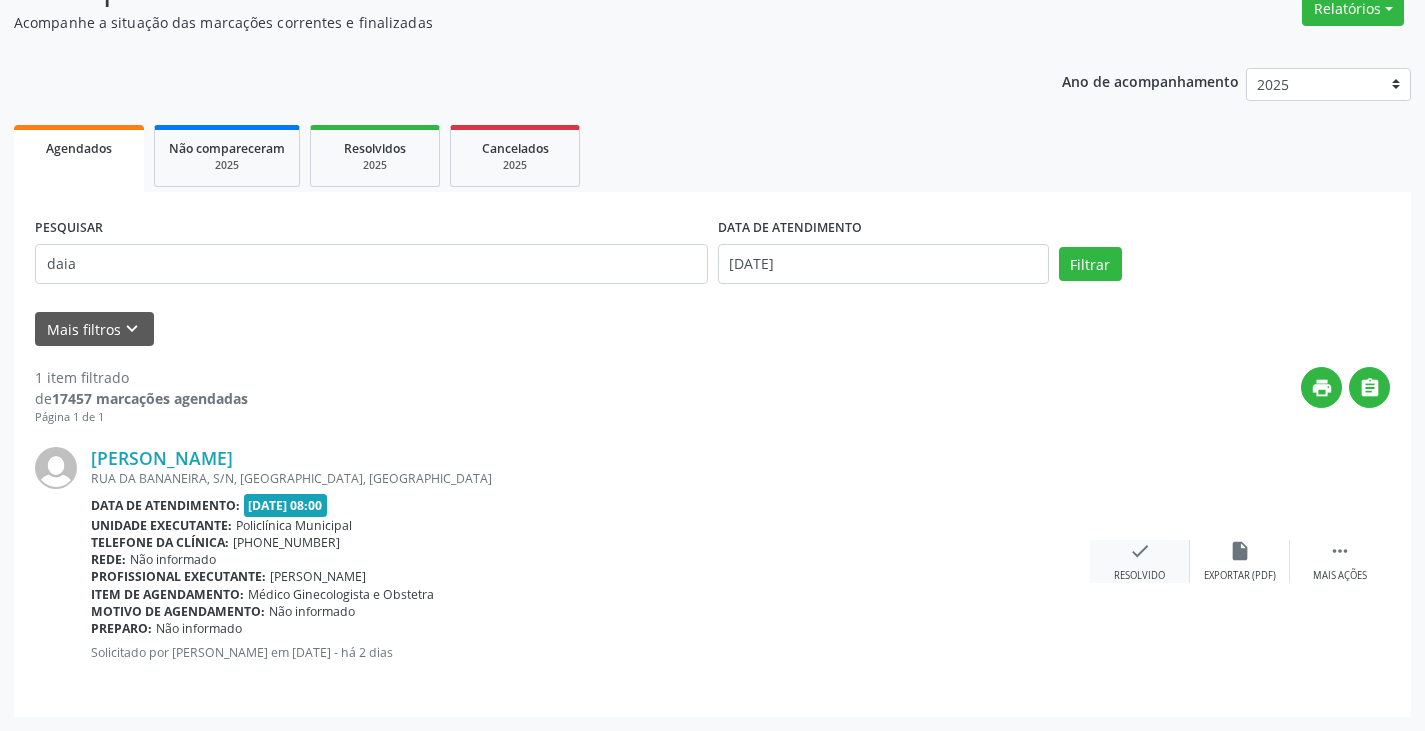 click on "check" at bounding box center [1140, 551] 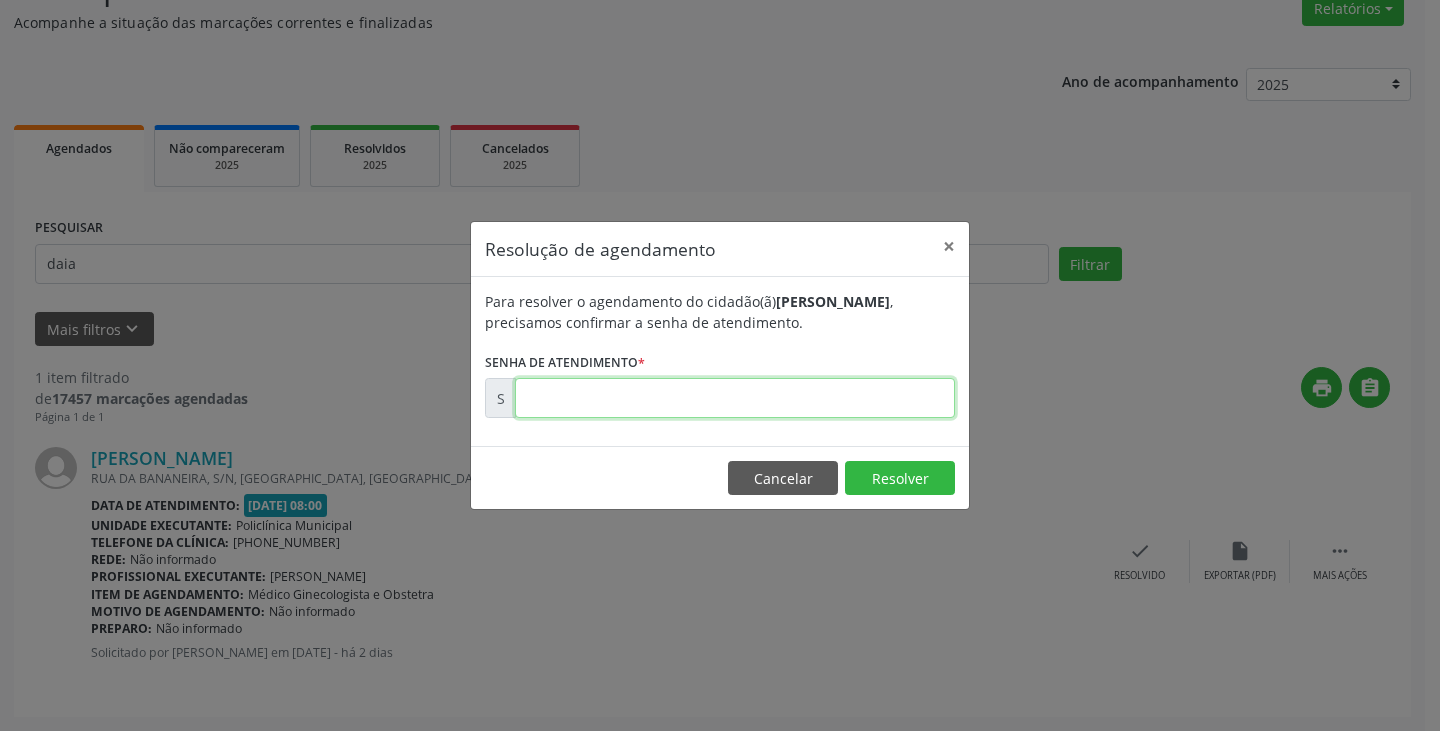 click at bounding box center (735, 398) 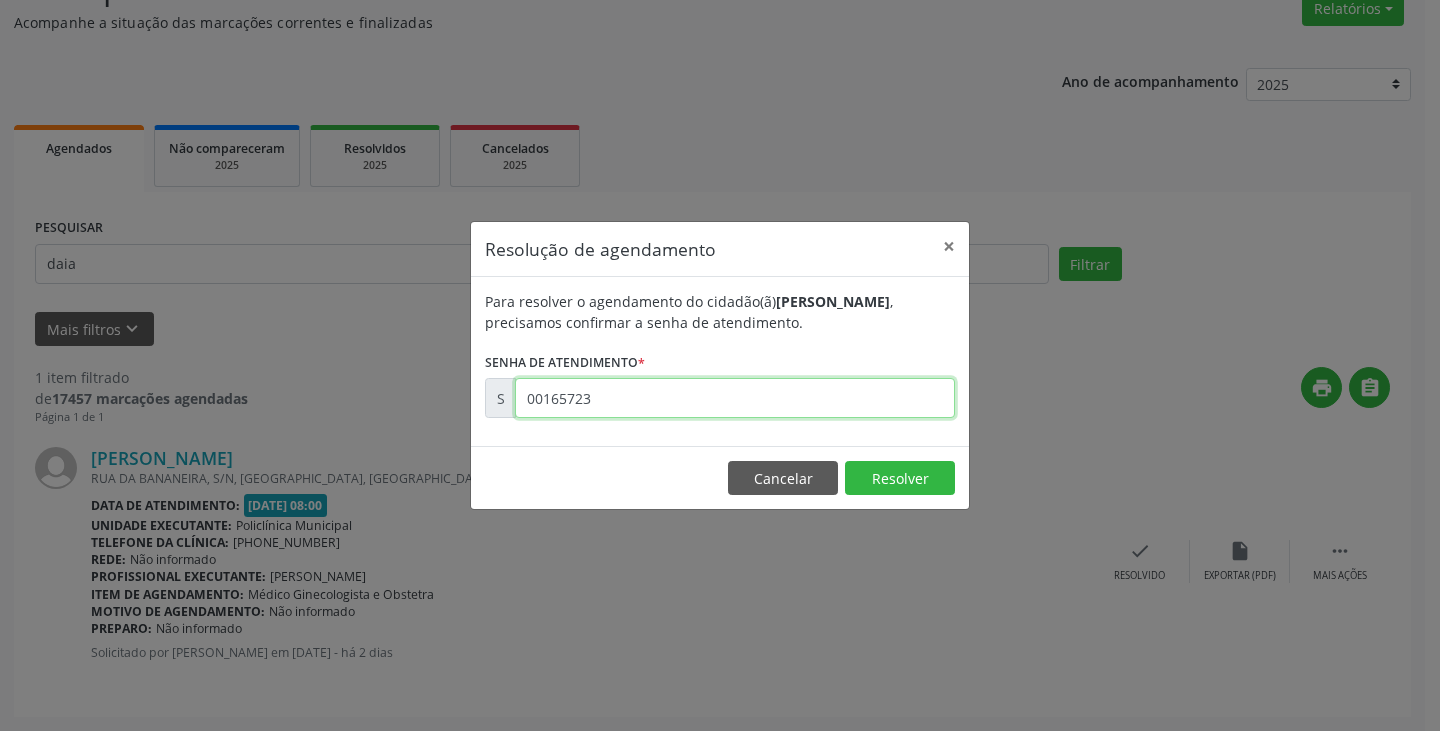 type on "00165723" 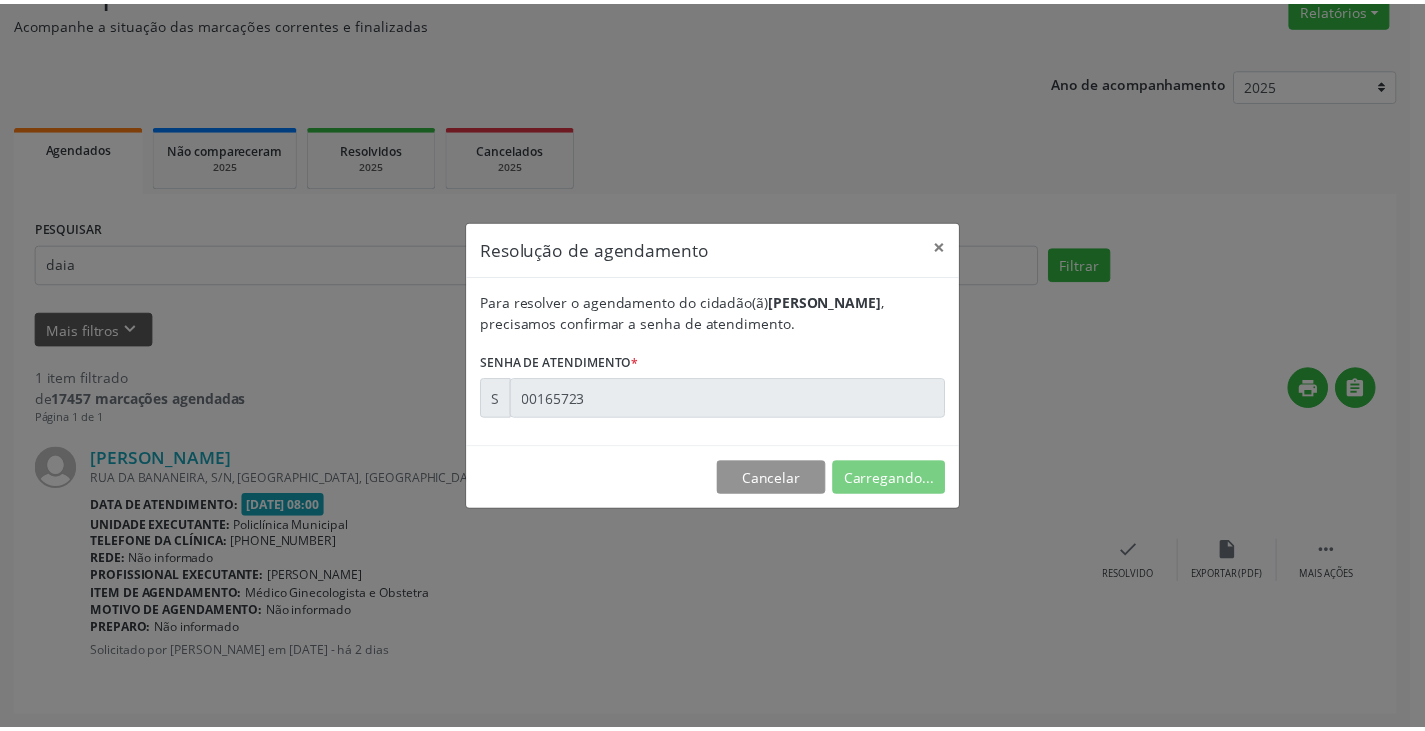 scroll, scrollTop: 0, scrollLeft: 0, axis: both 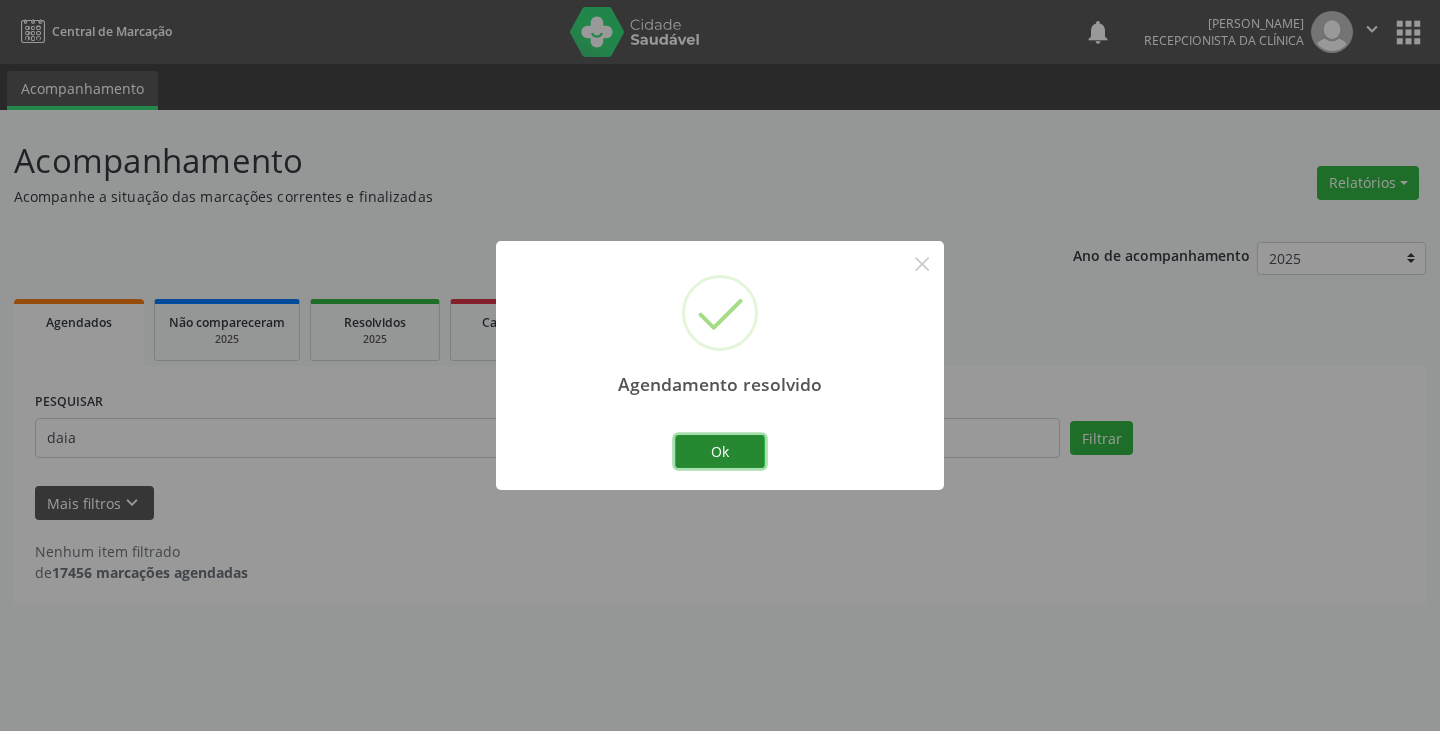 drag, startPoint x: 724, startPoint y: 448, endPoint x: 648, endPoint y: 440, distance: 76.41989 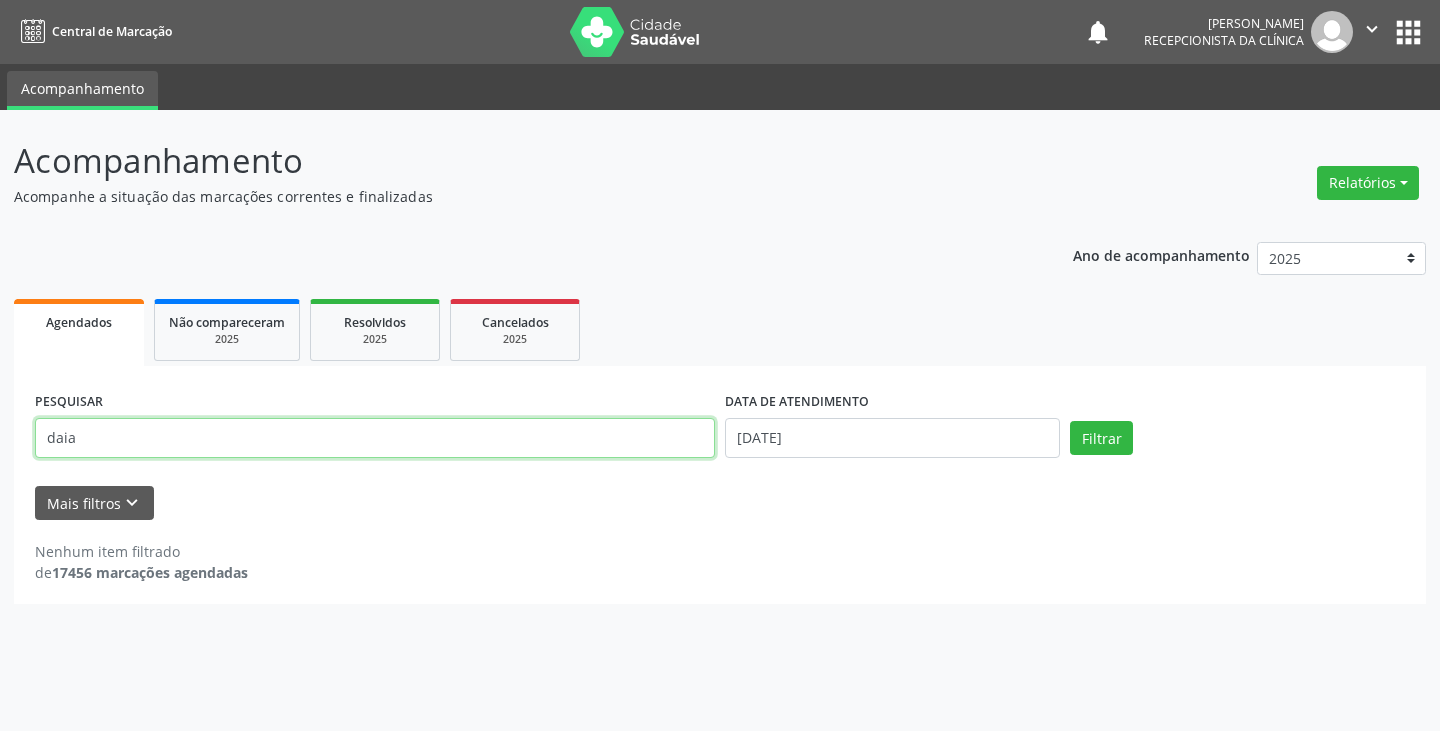 click on "daia" at bounding box center [375, 438] 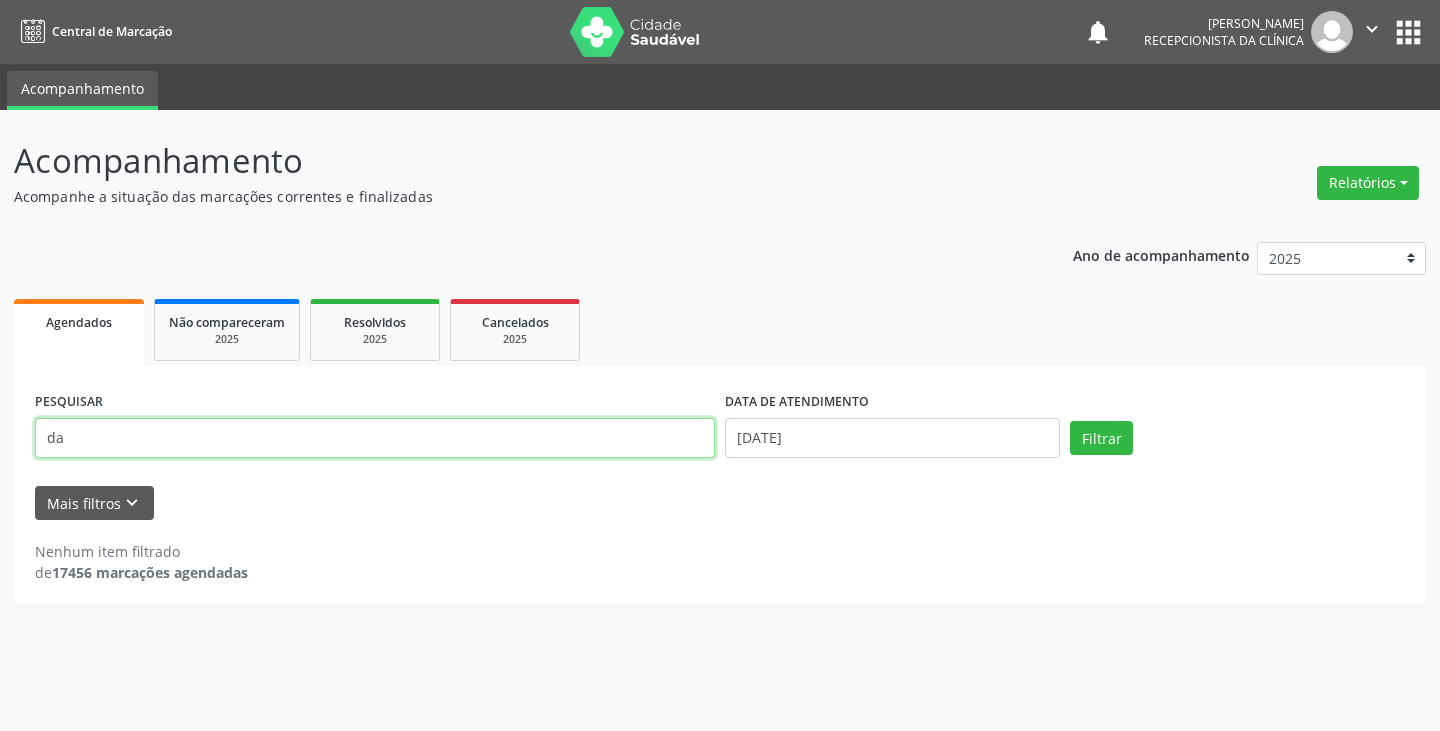 type on "d" 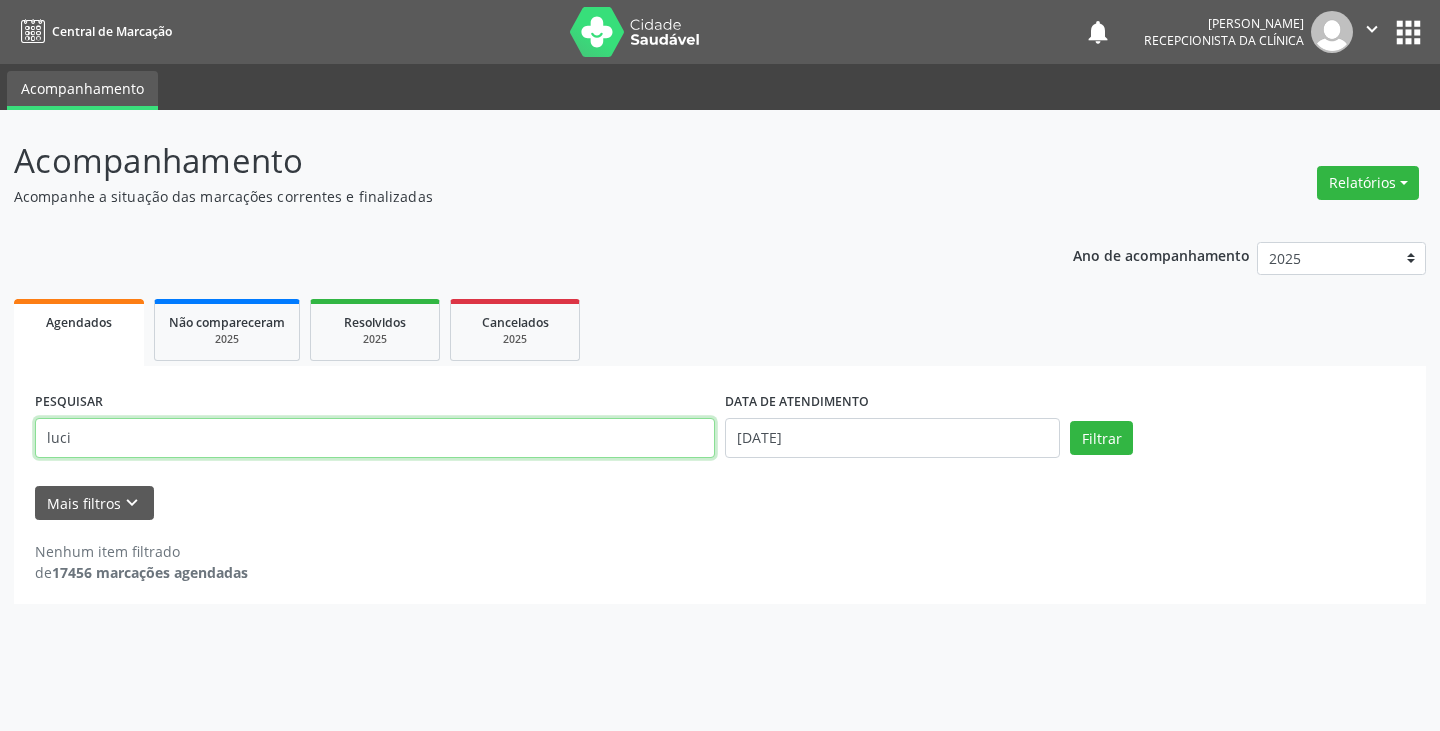 click on "Filtrar" at bounding box center [1101, 438] 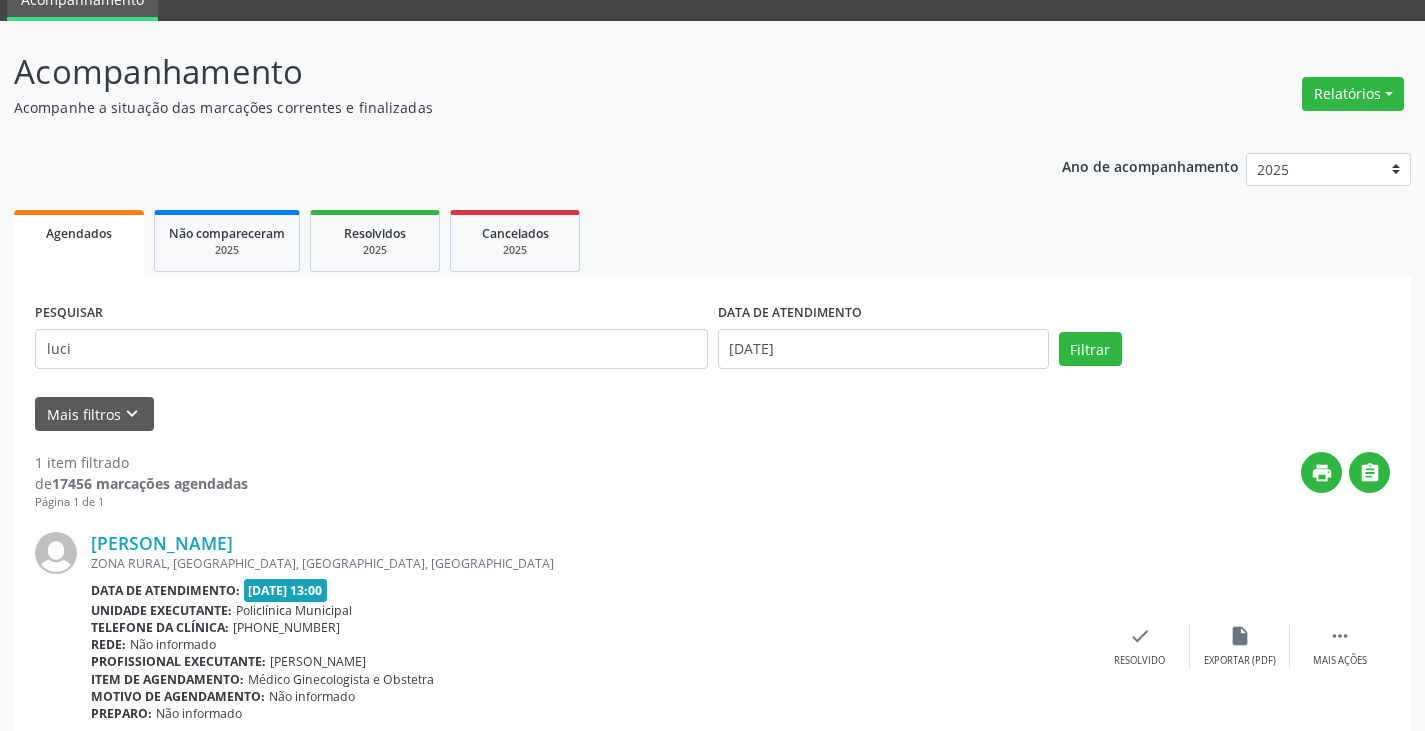 scroll, scrollTop: 174, scrollLeft: 0, axis: vertical 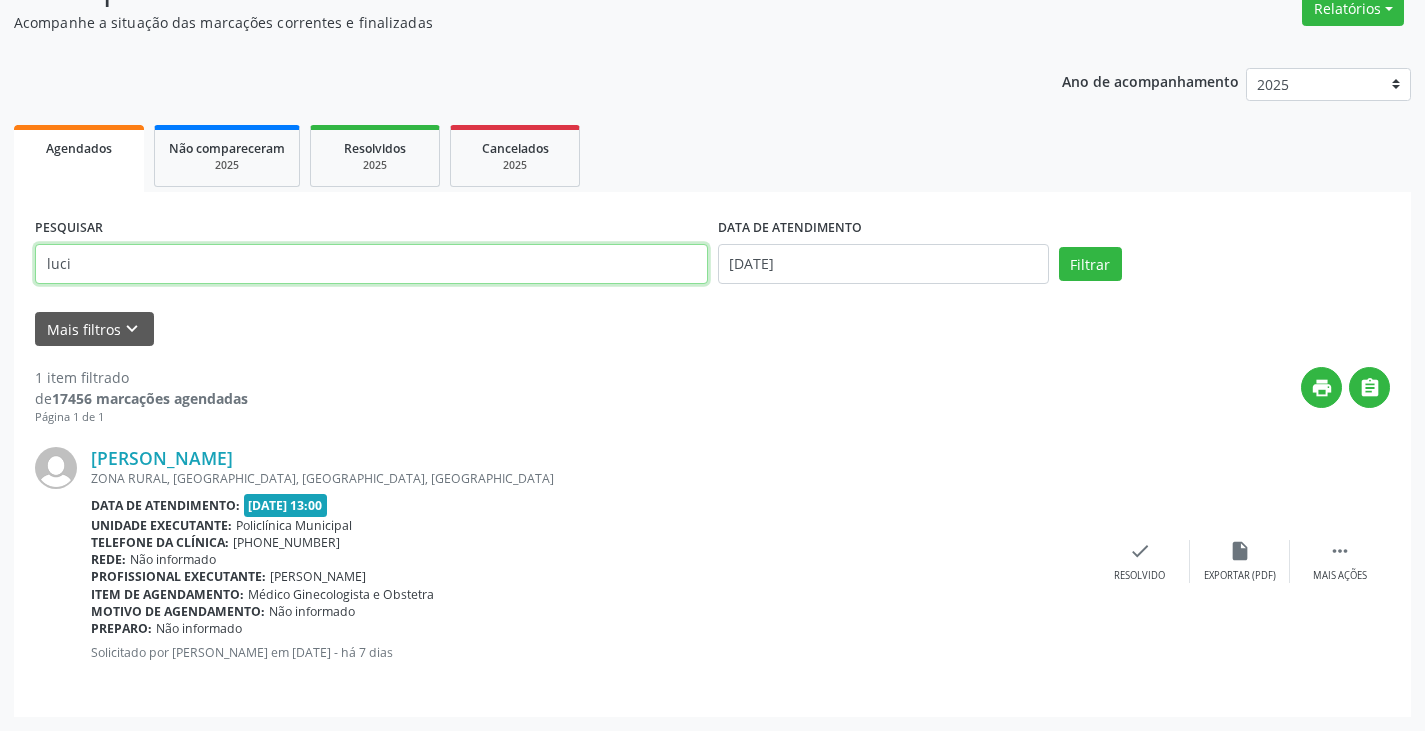 click on "luci" at bounding box center [371, 264] 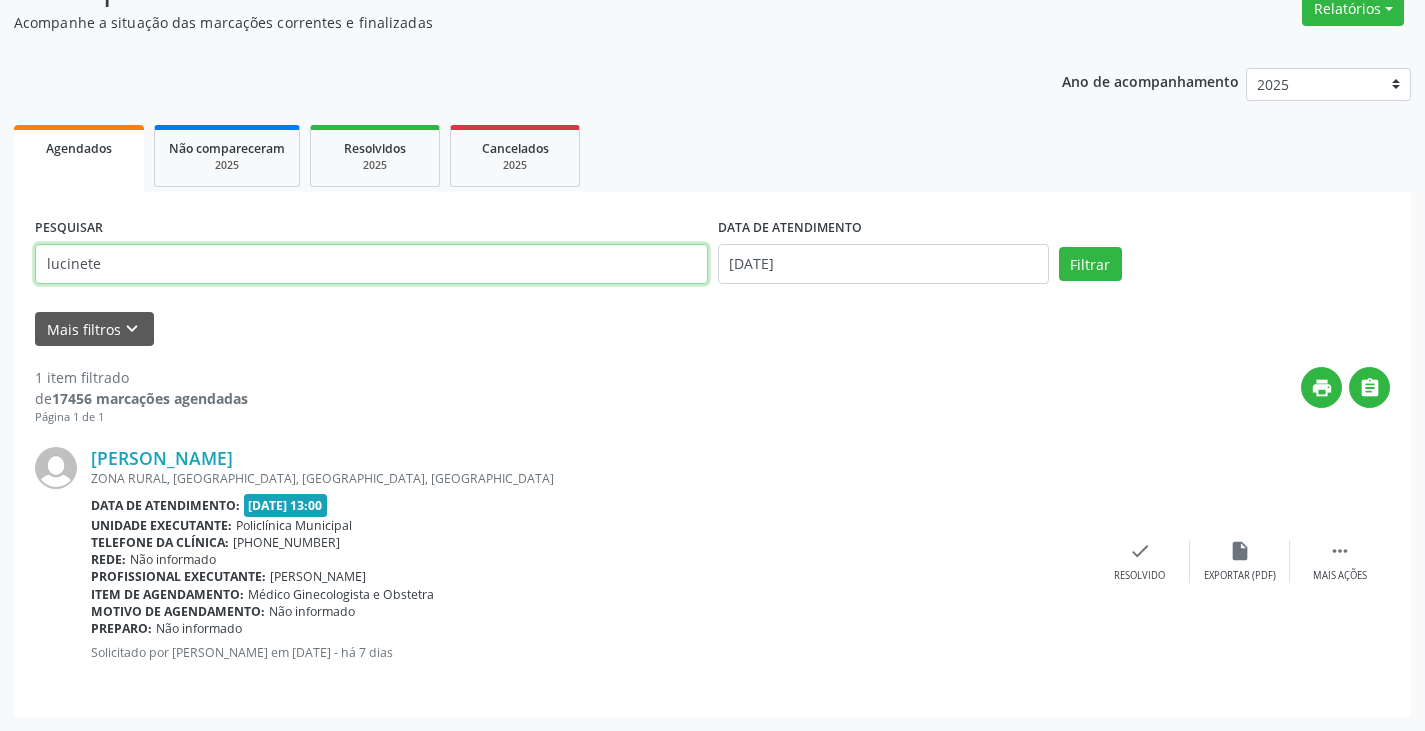 click on "Filtrar" at bounding box center (1090, 264) 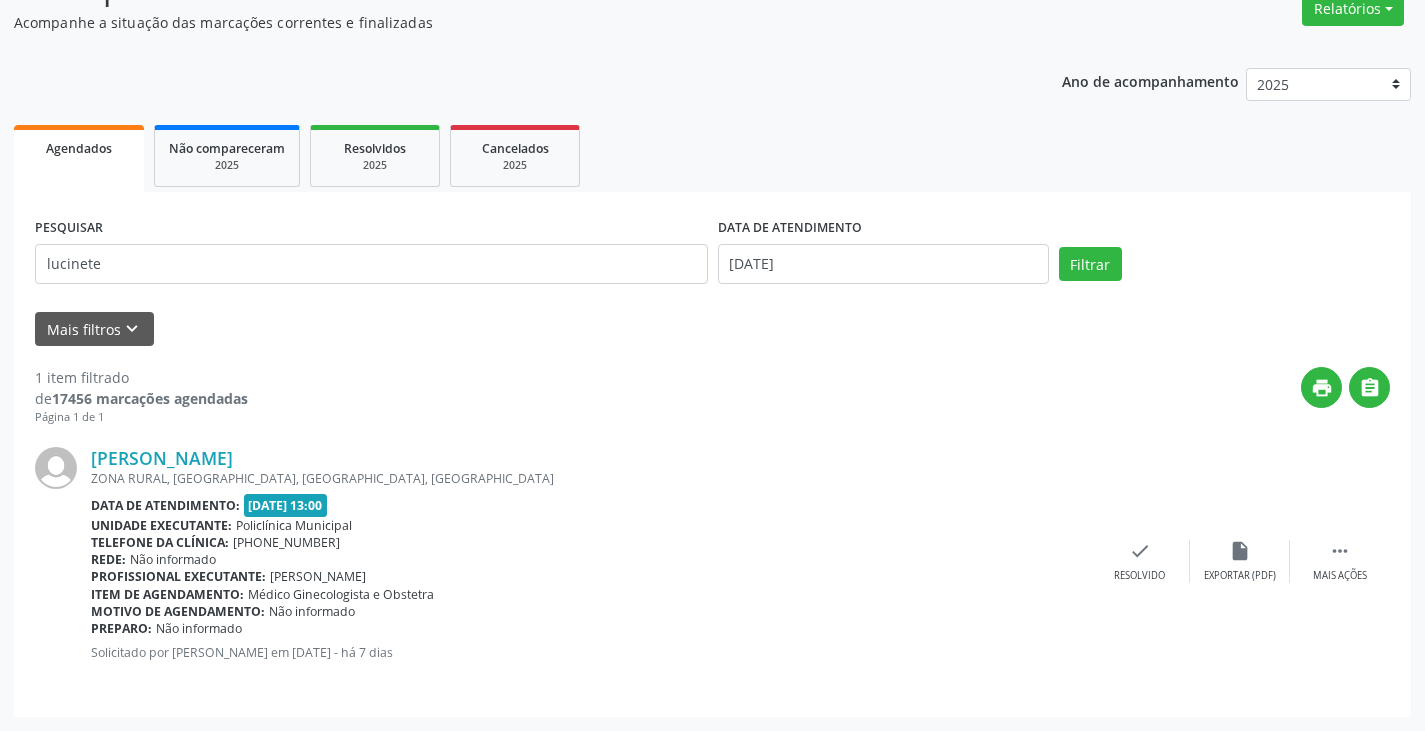 scroll, scrollTop: 0, scrollLeft: 0, axis: both 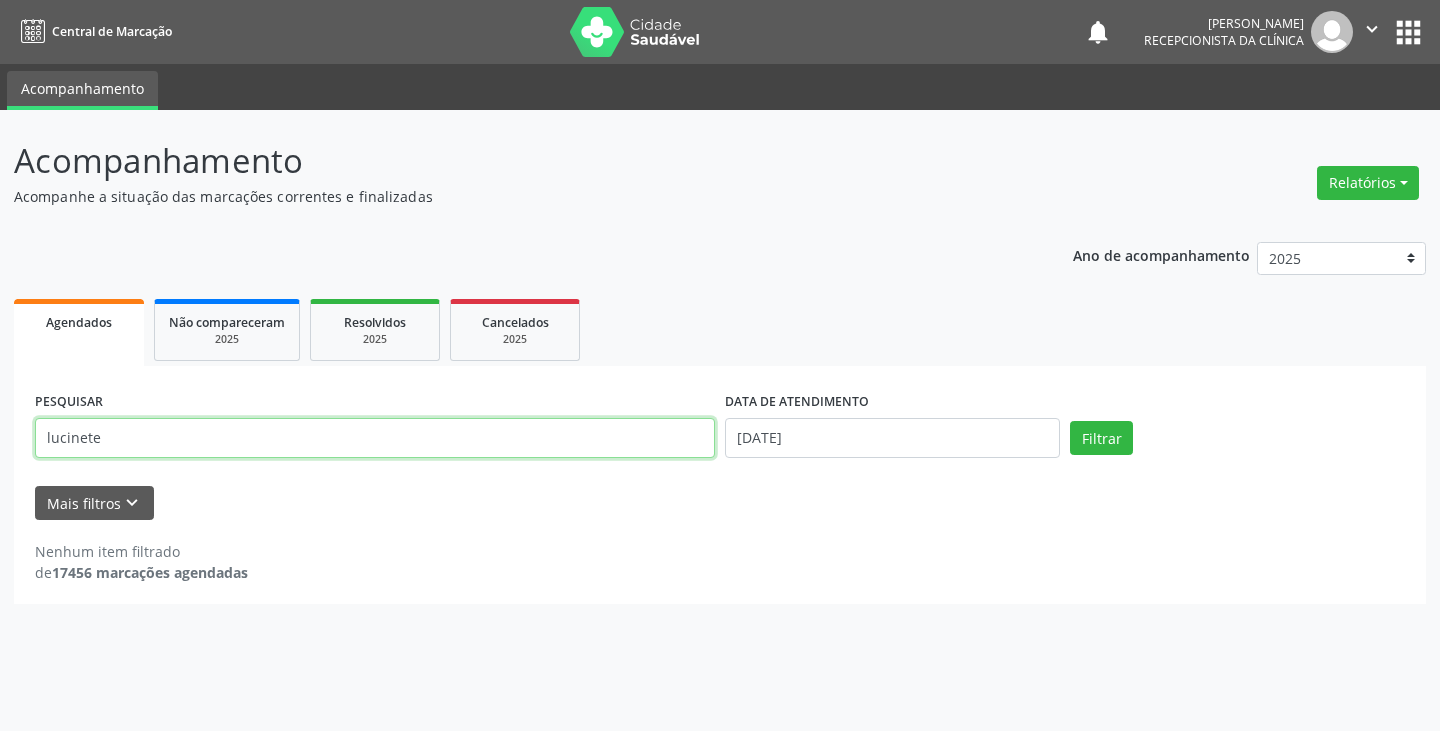 click on "lucinete" at bounding box center [375, 438] 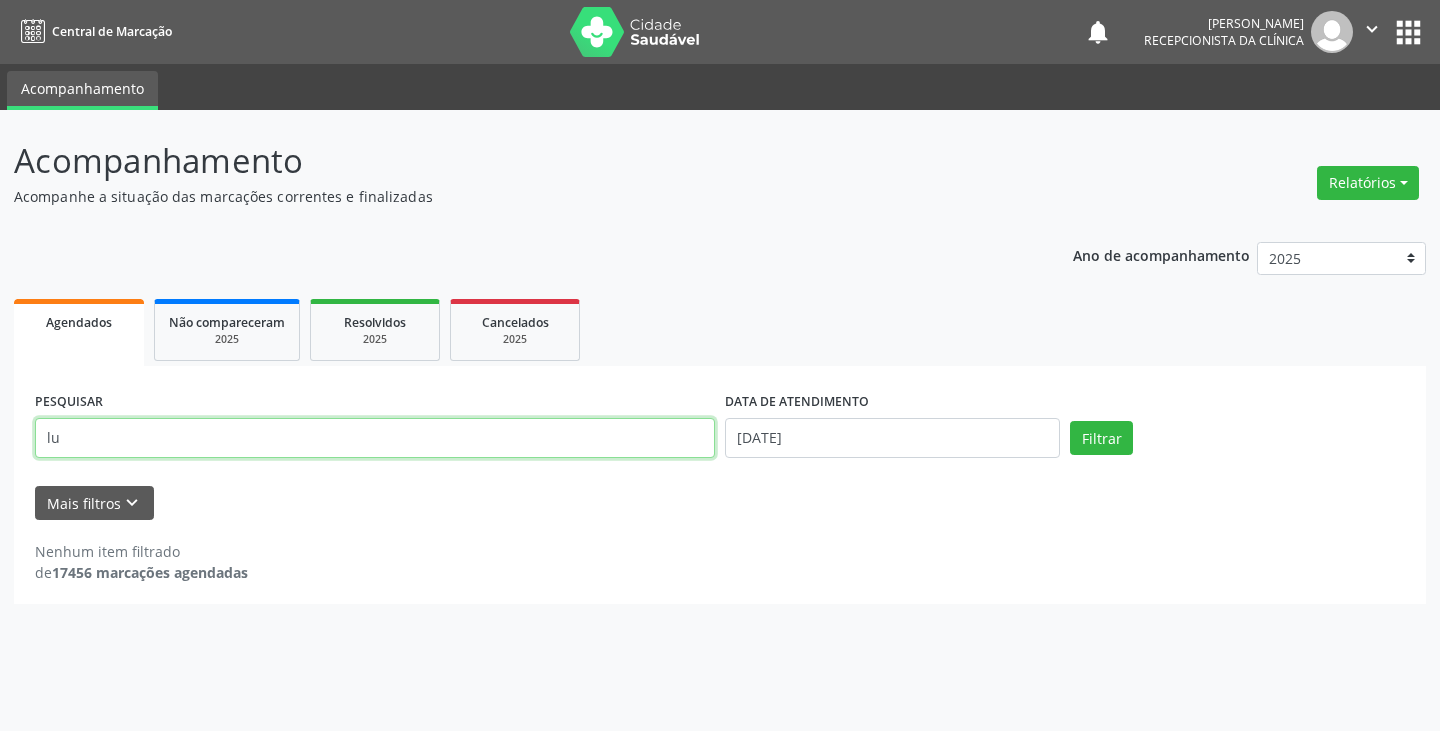 type on "l" 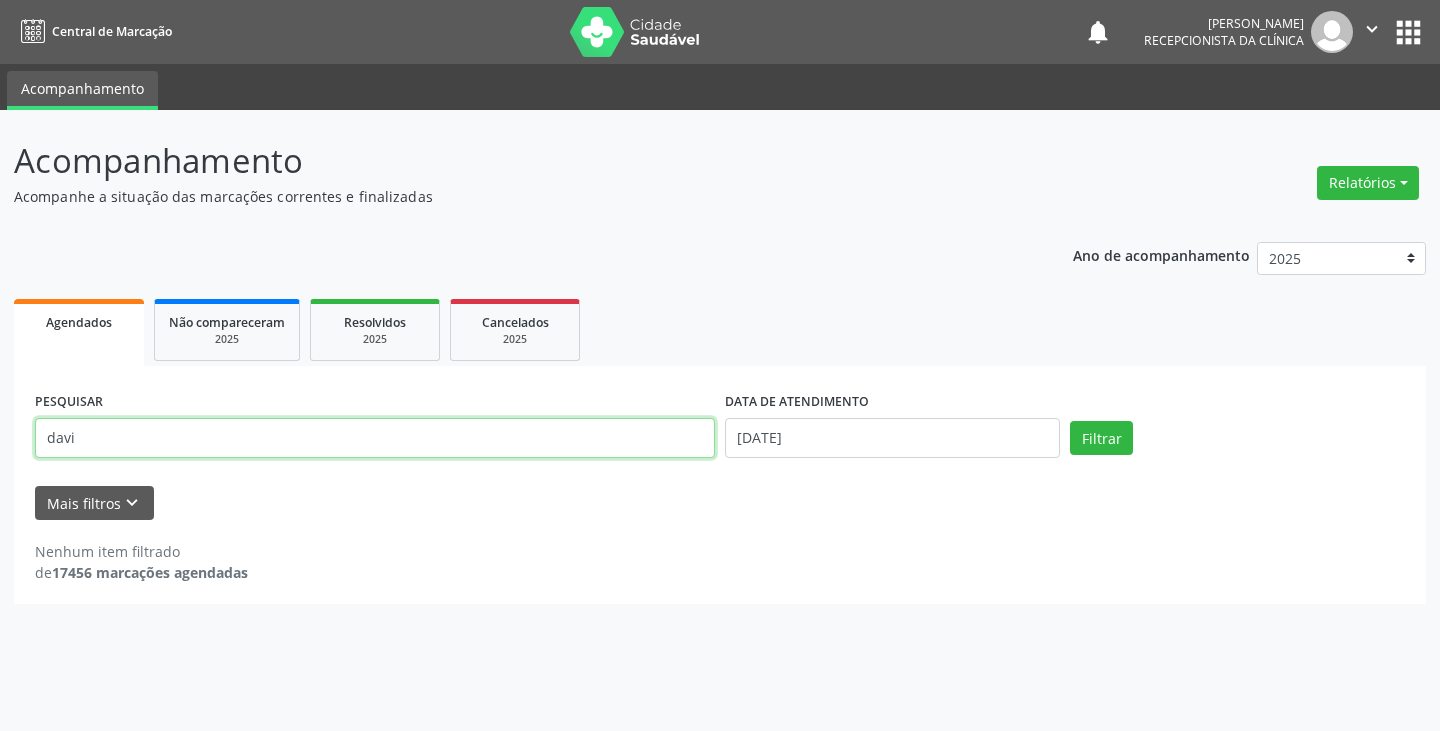 type on "davi" 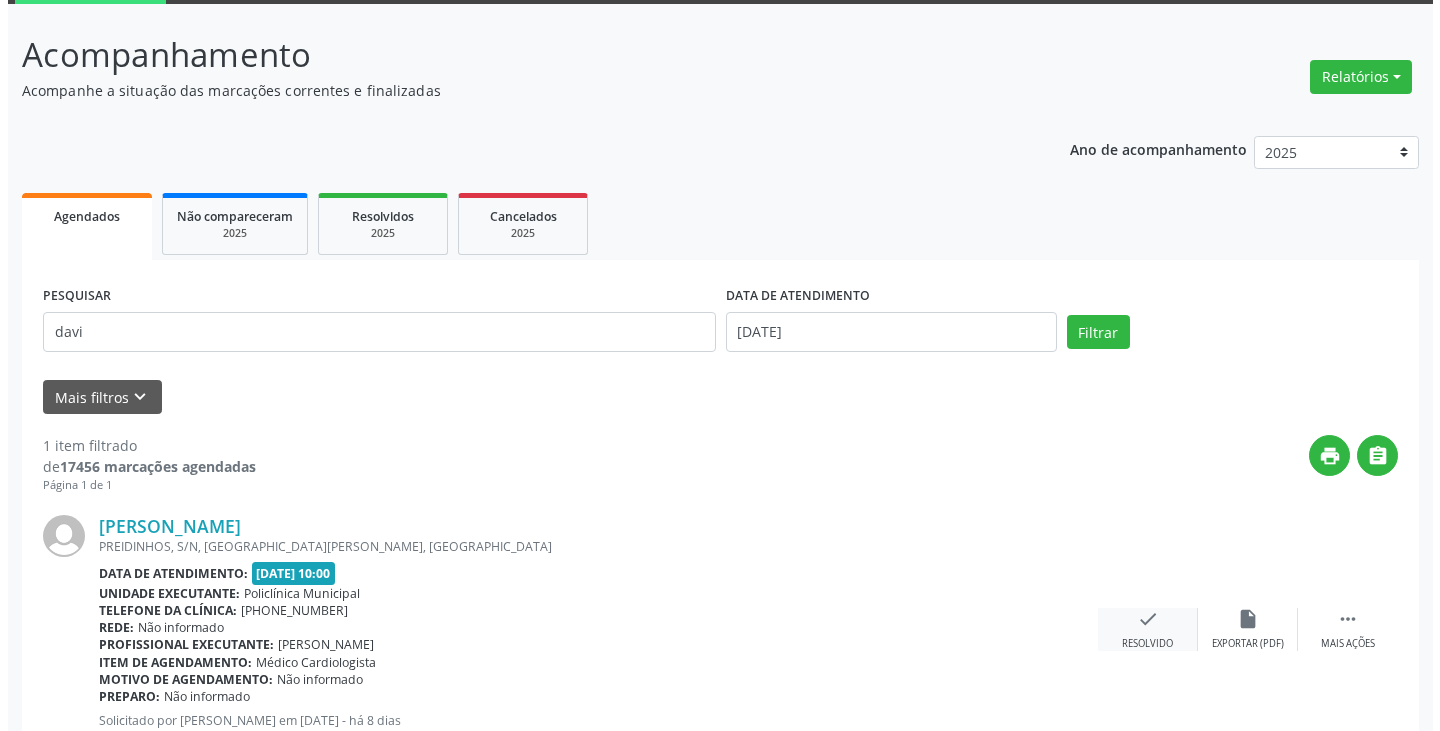 scroll, scrollTop: 174, scrollLeft: 0, axis: vertical 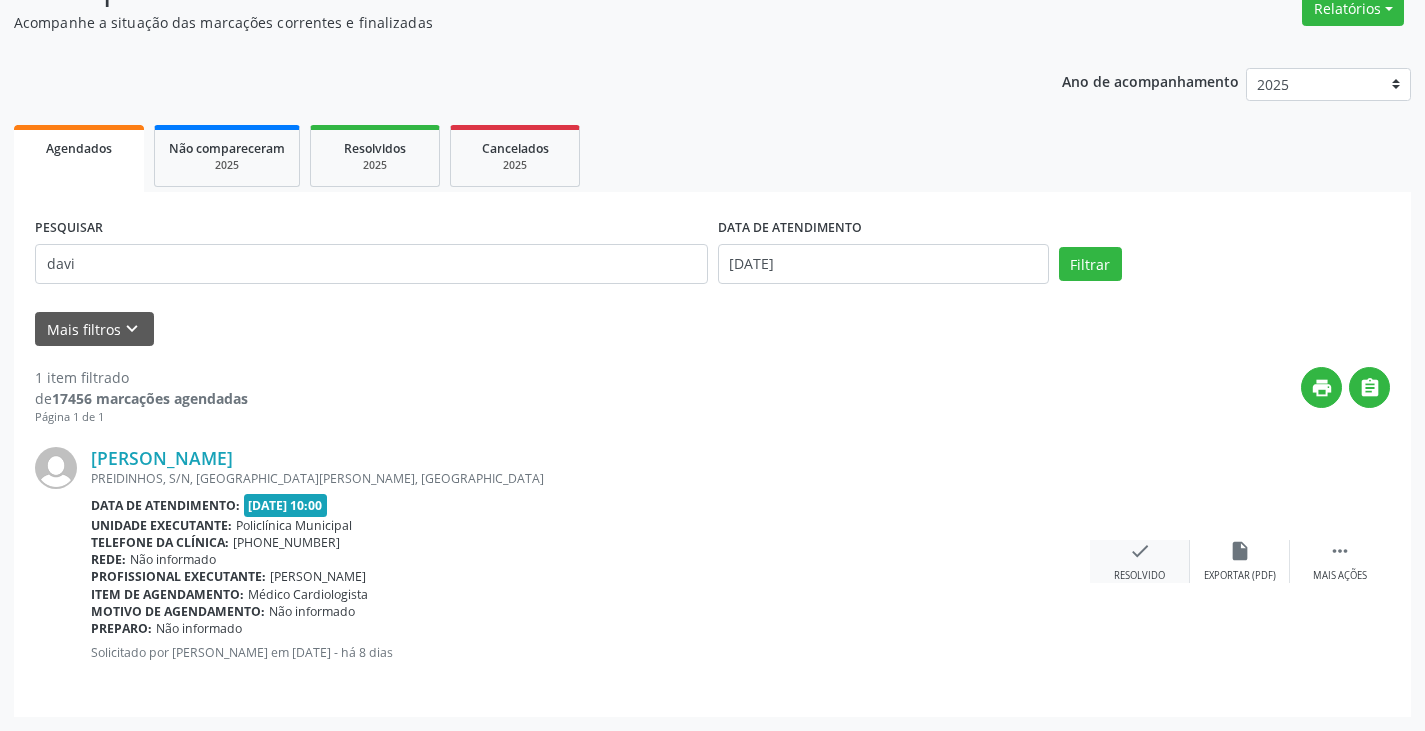 click on "check" at bounding box center (1140, 551) 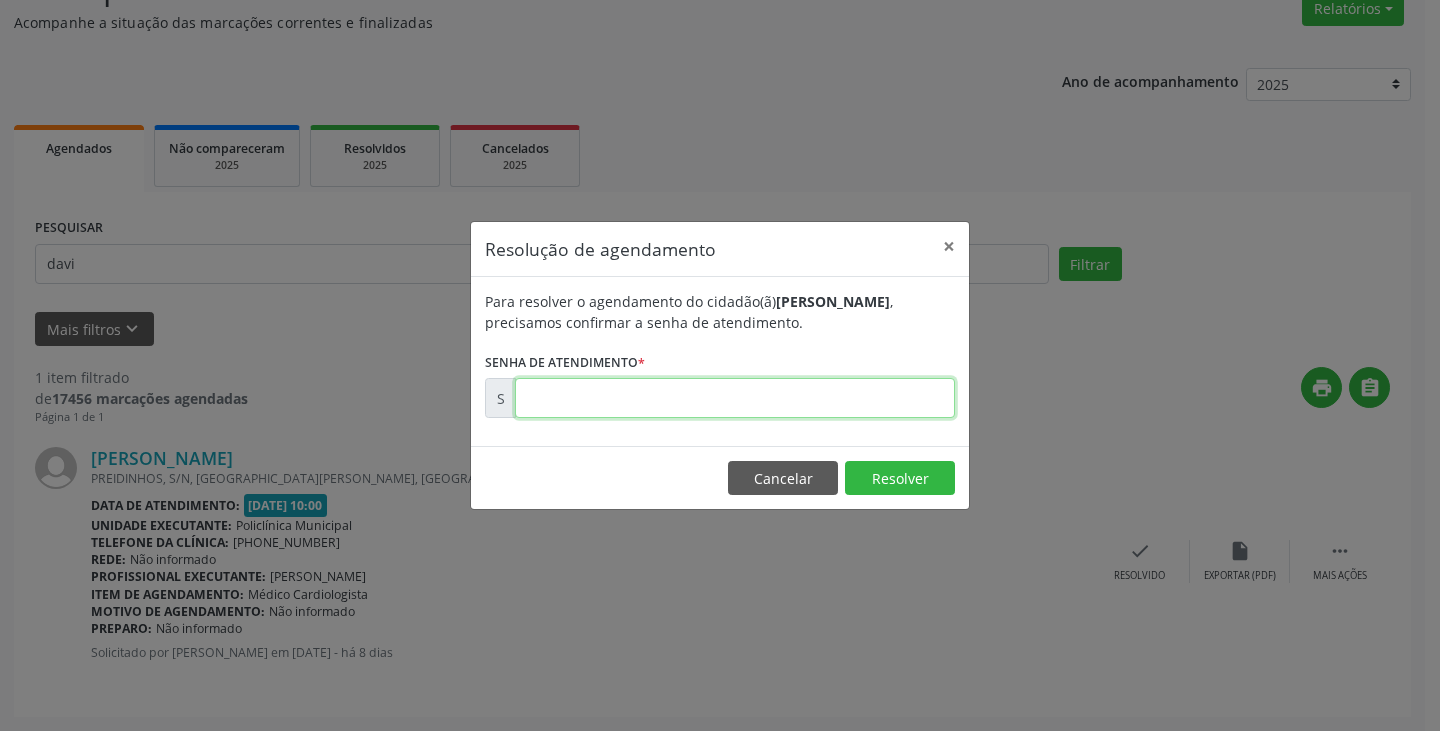 click at bounding box center (735, 398) 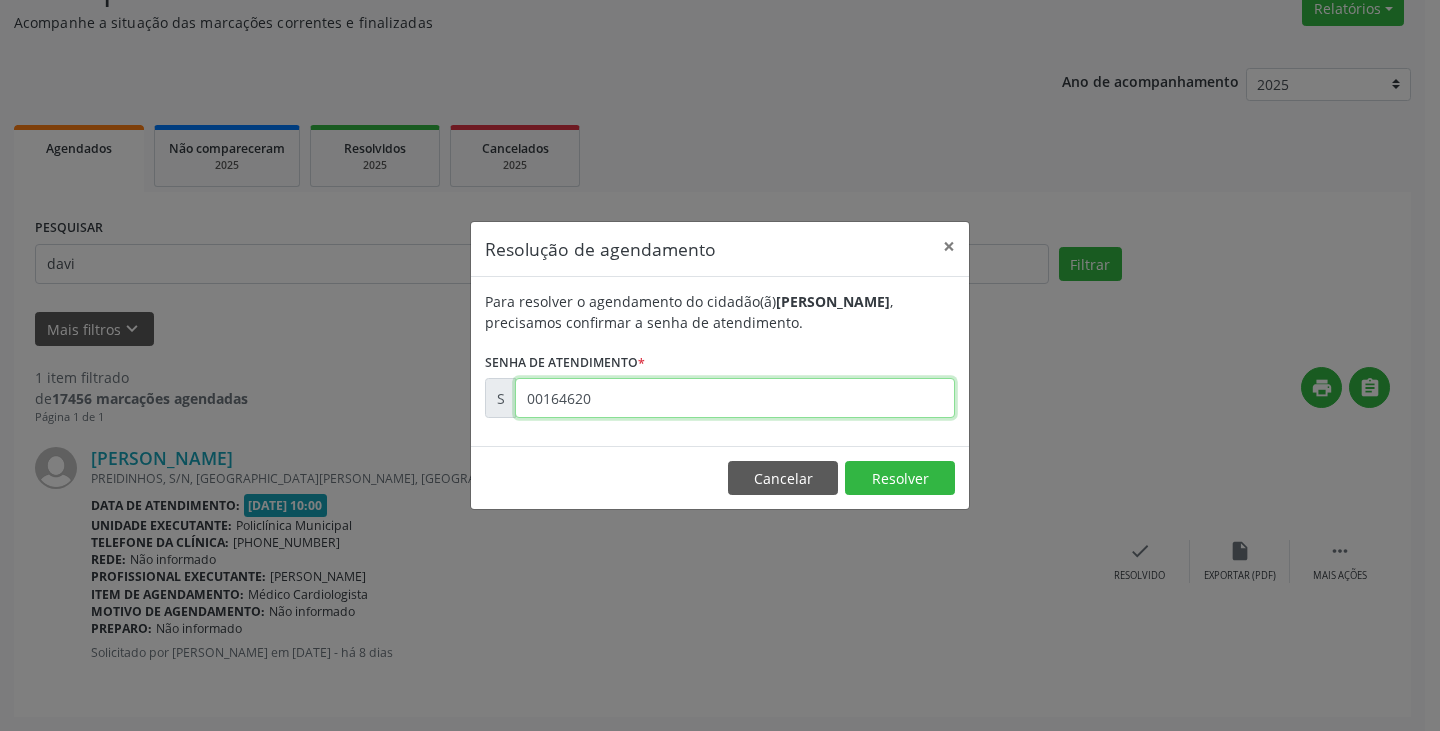 type on "00164620" 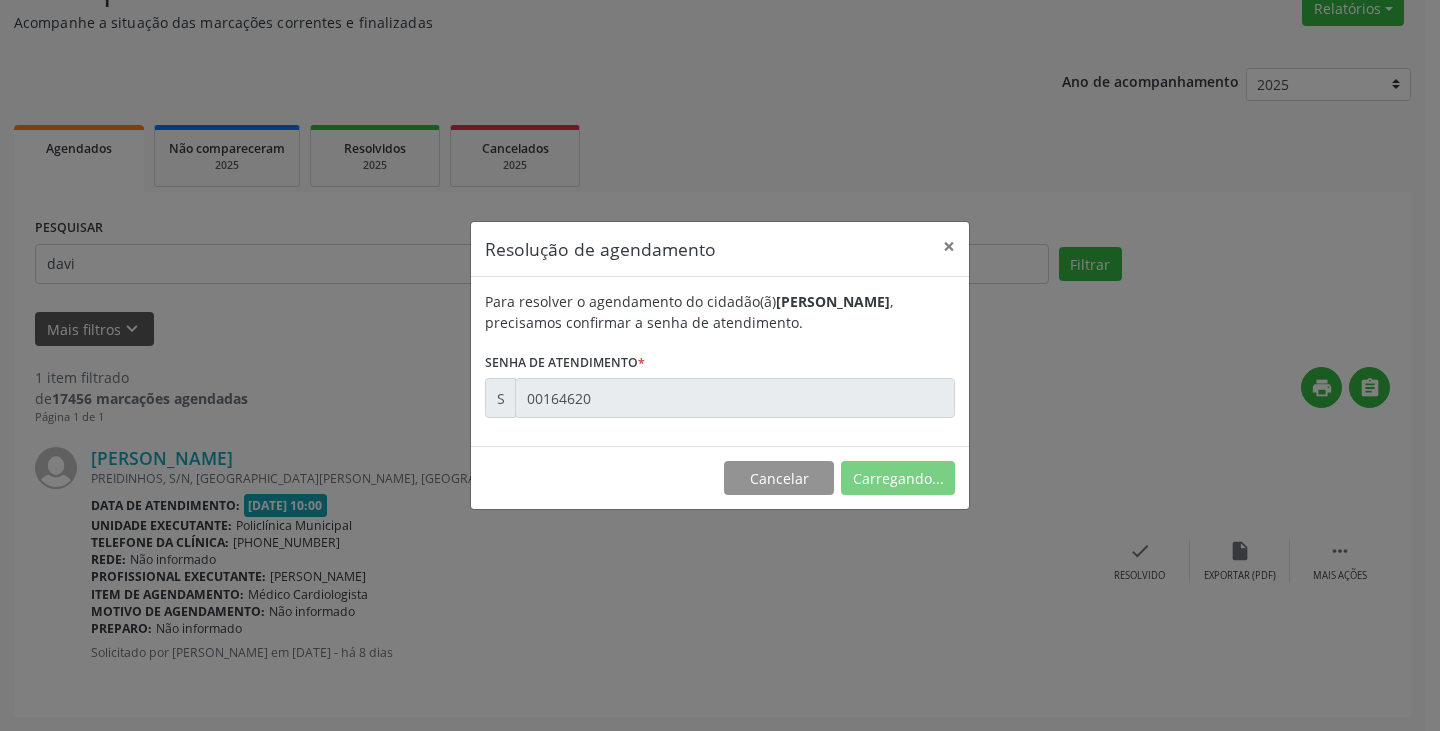 scroll, scrollTop: 0, scrollLeft: 0, axis: both 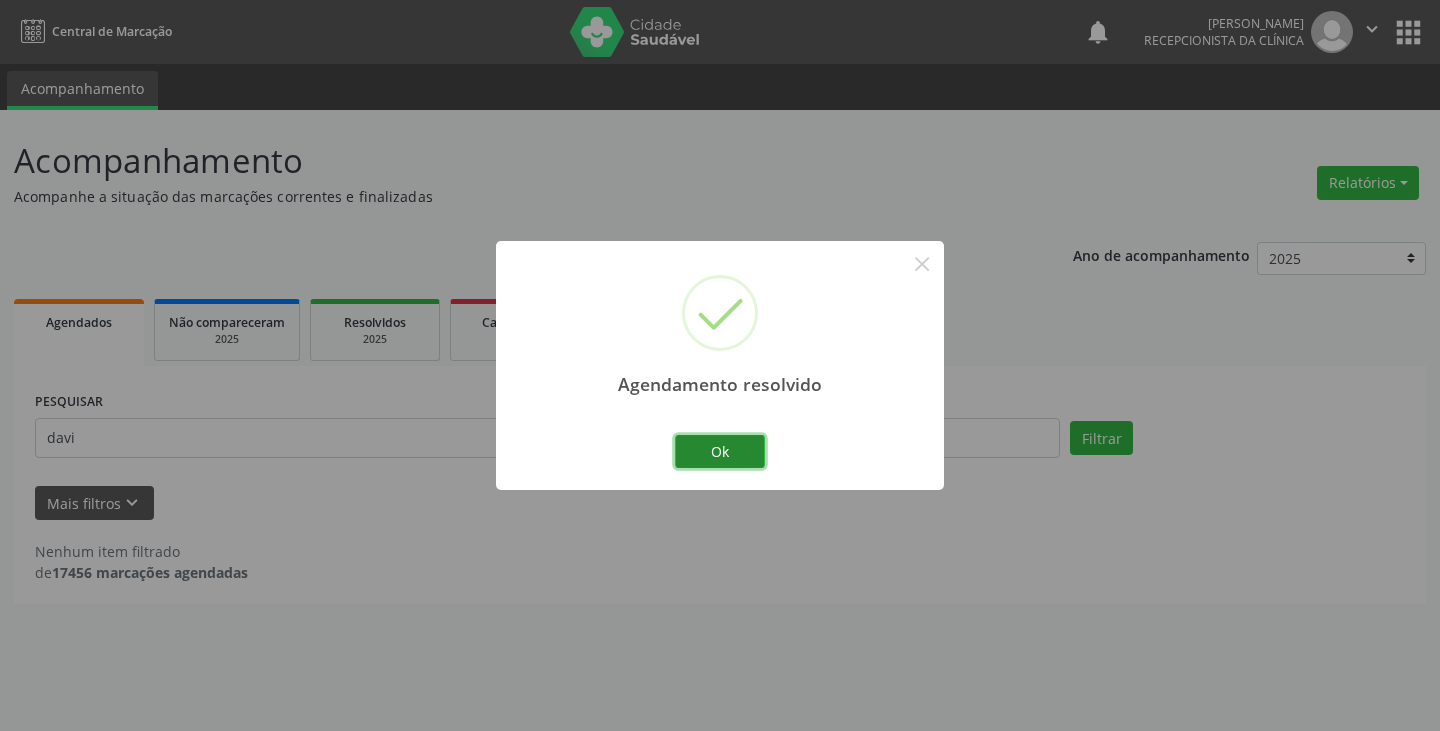 click on "Ok" at bounding box center (720, 452) 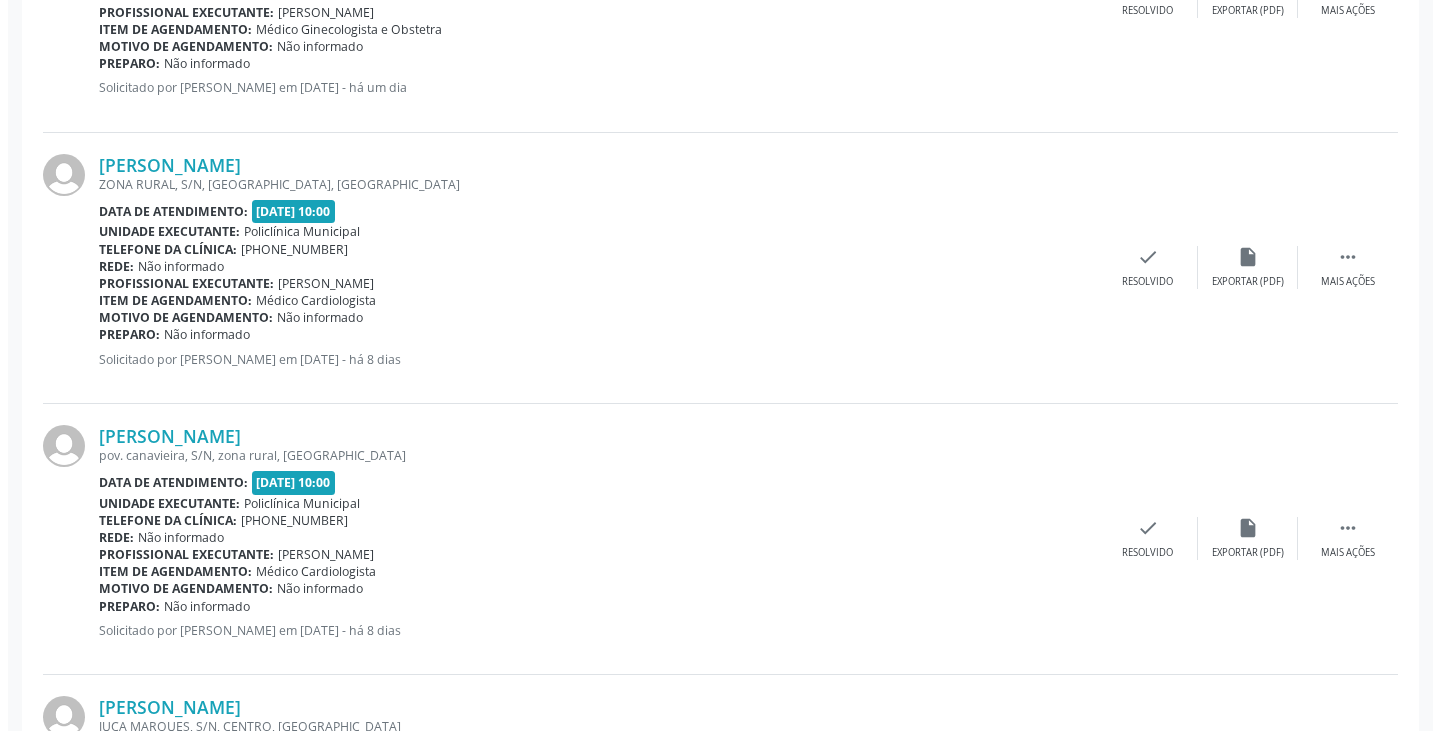 scroll, scrollTop: 1800, scrollLeft: 0, axis: vertical 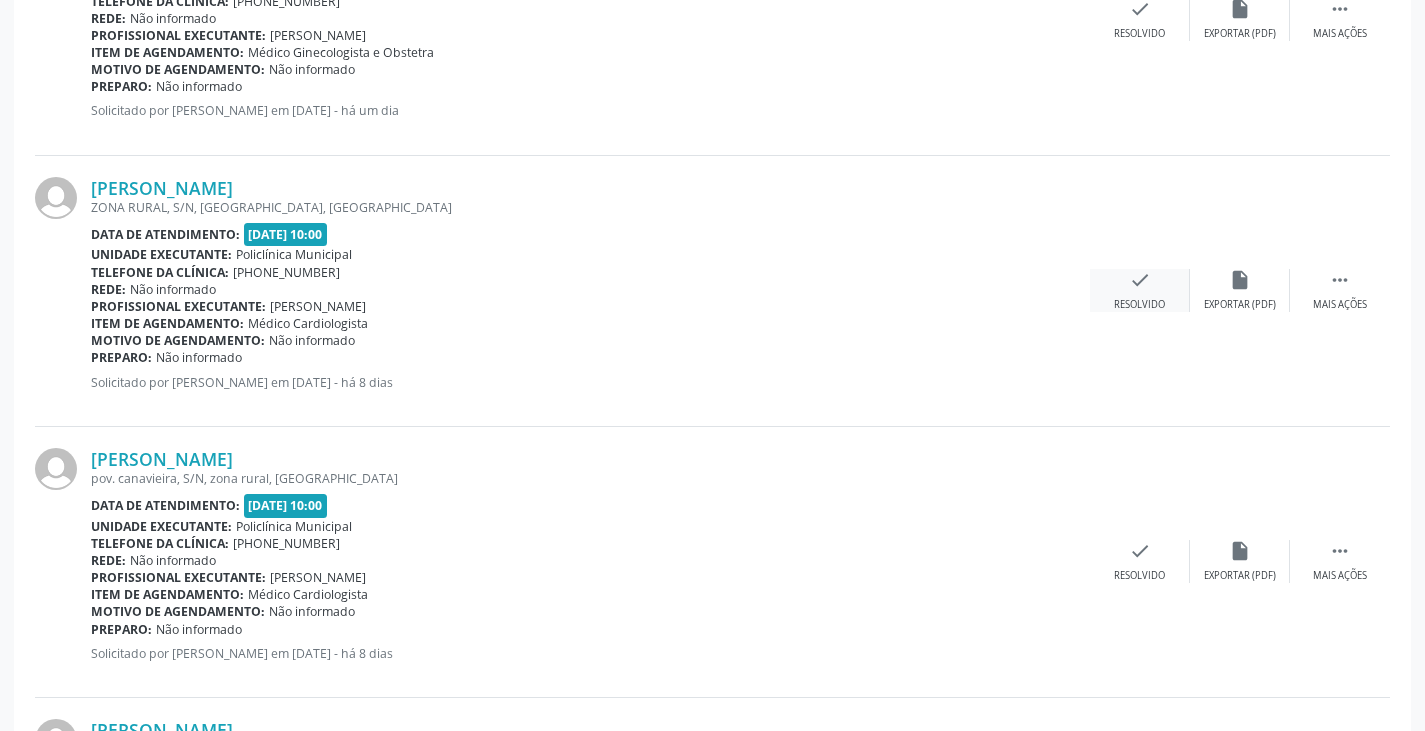 click on "check" at bounding box center (1140, 280) 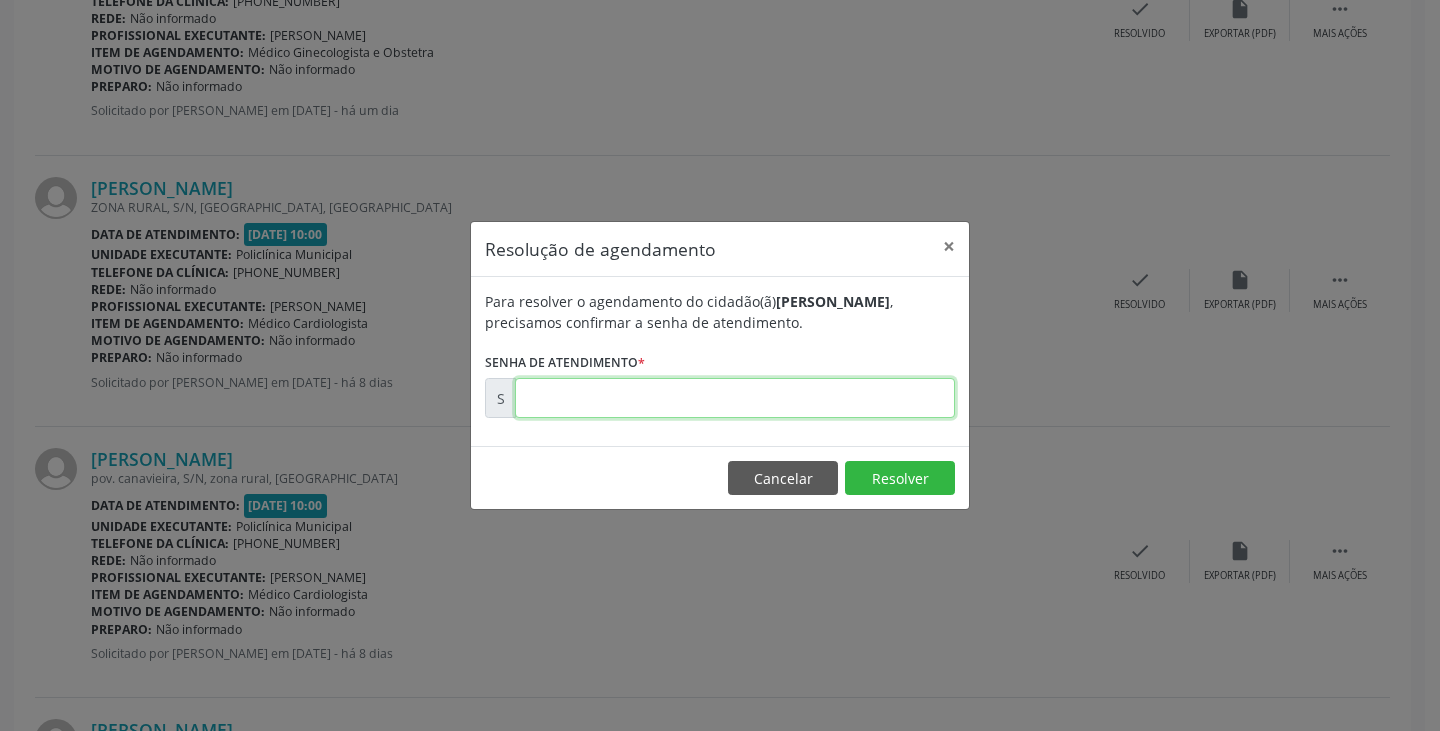 click at bounding box center (735, 398) 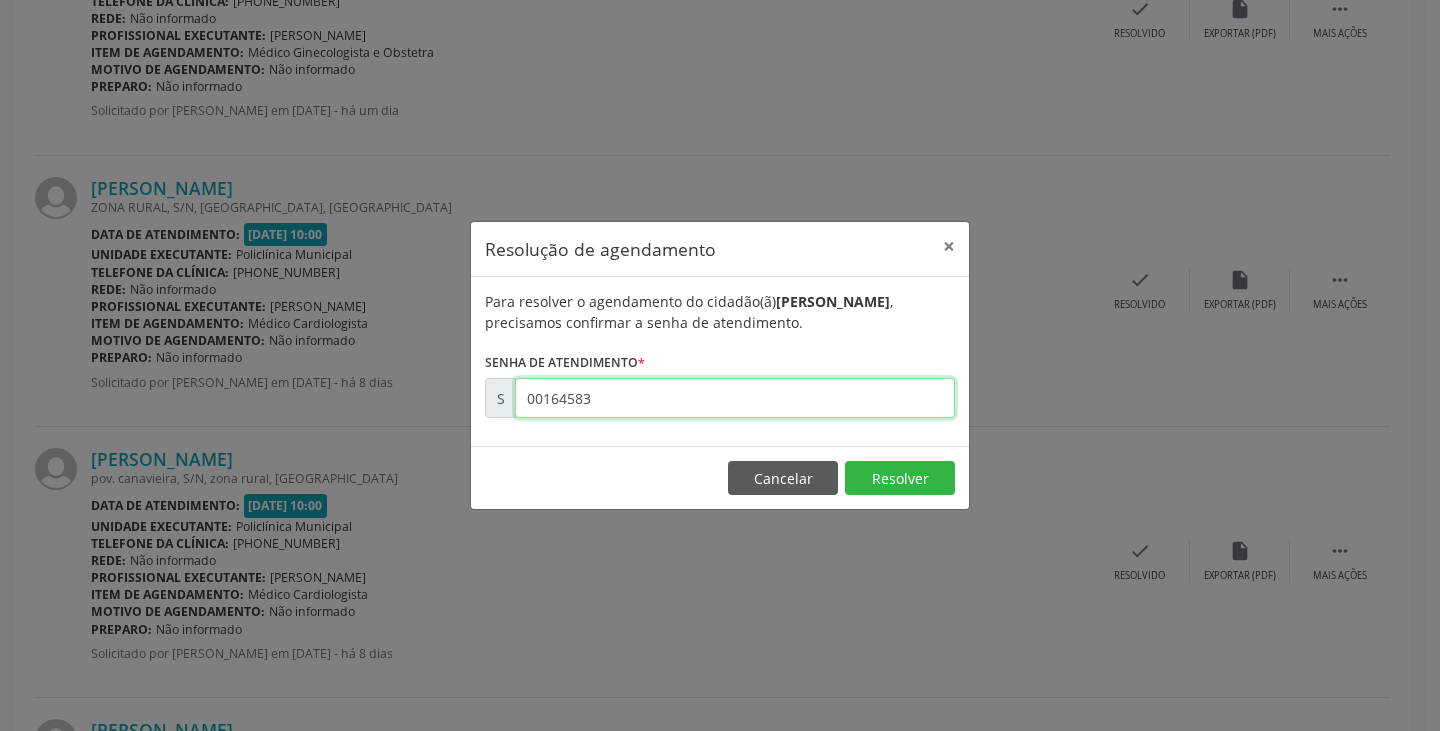 type on "00164583" 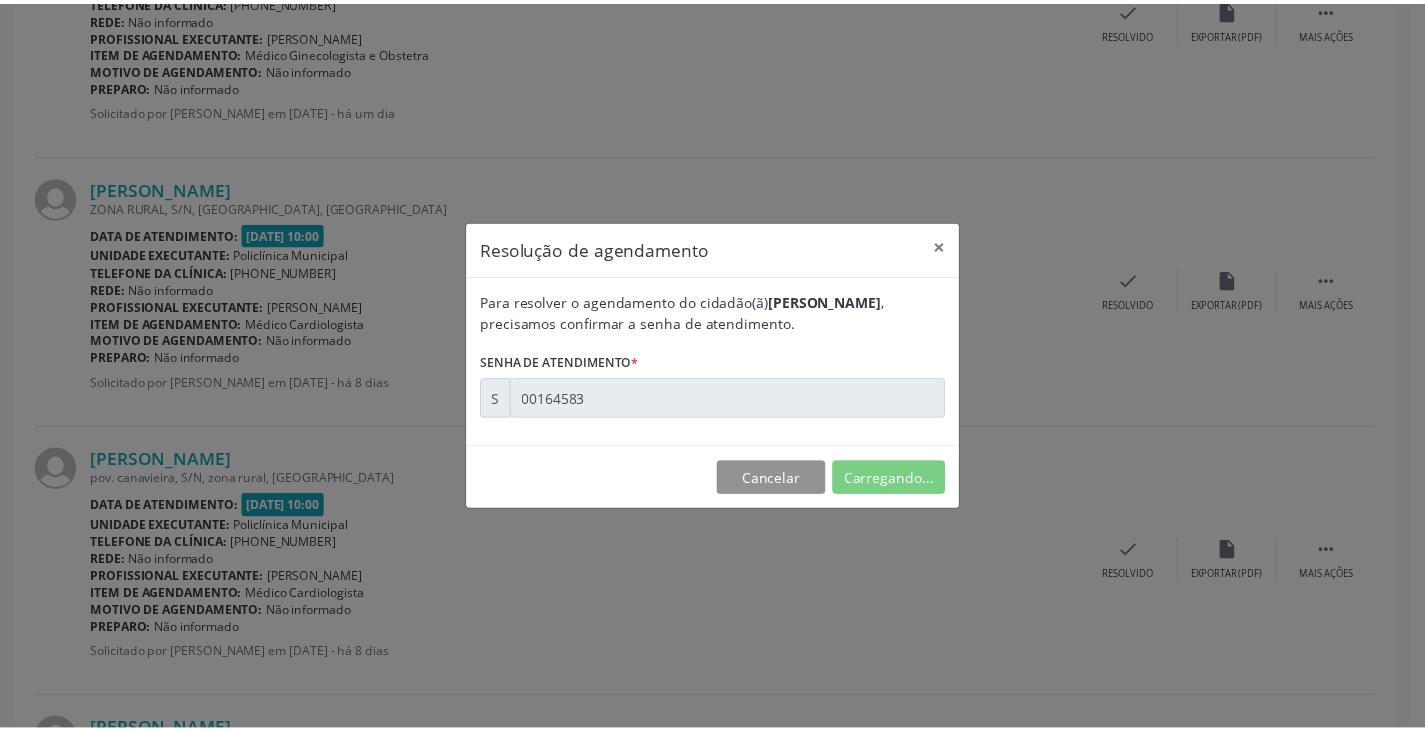 scroll, scrollTop: 0, scrollLeft: 0, axis: both 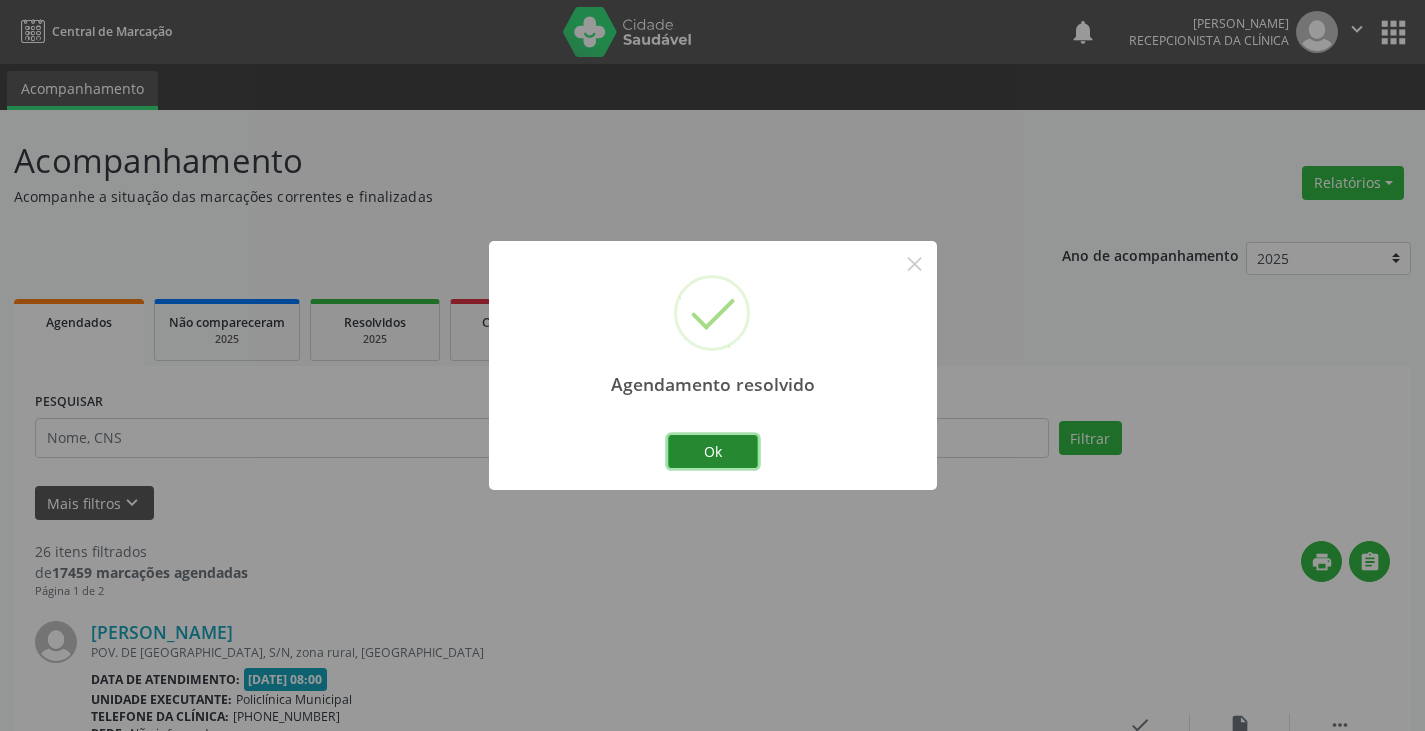 click on "Ok" at bounding box center [713, 452] 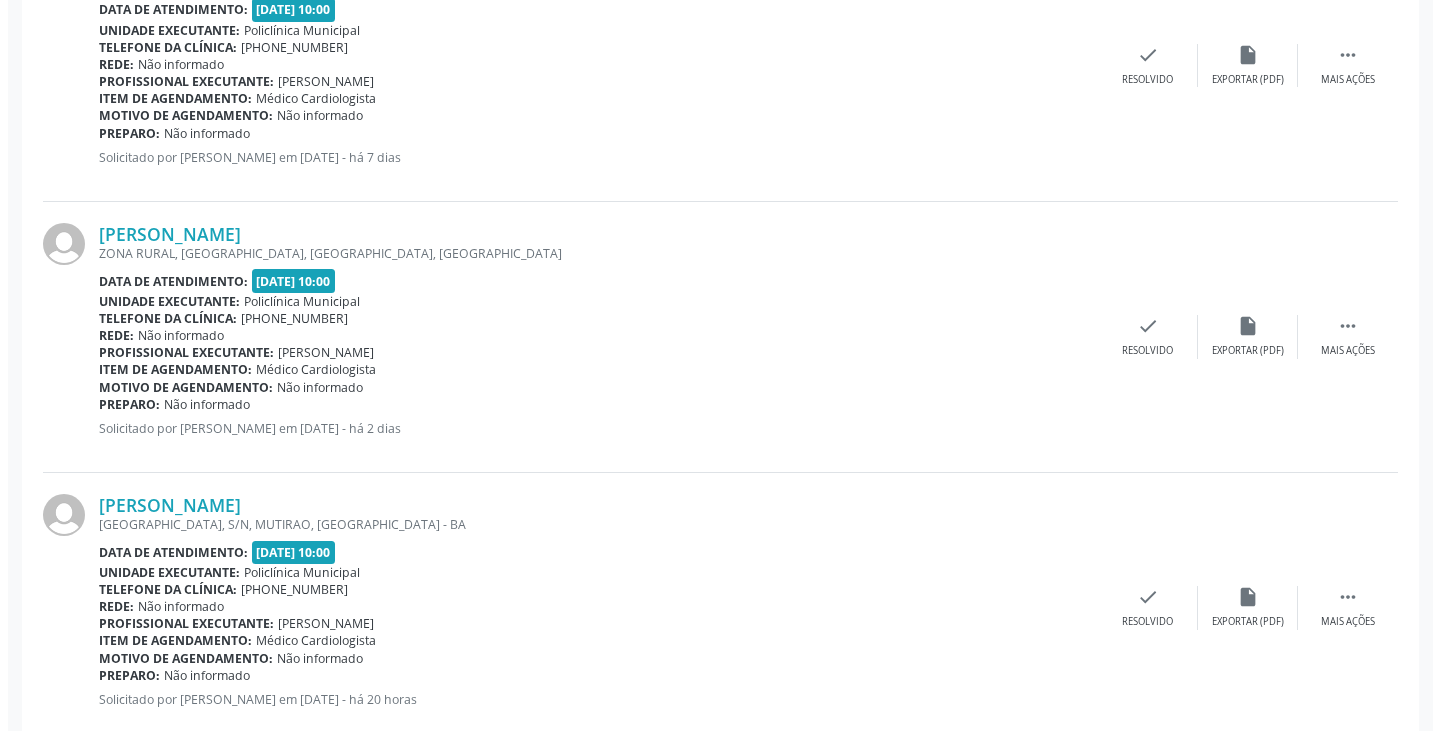 scroll, scrollTop: 2700, scrollLeft: 0, axis: vertical 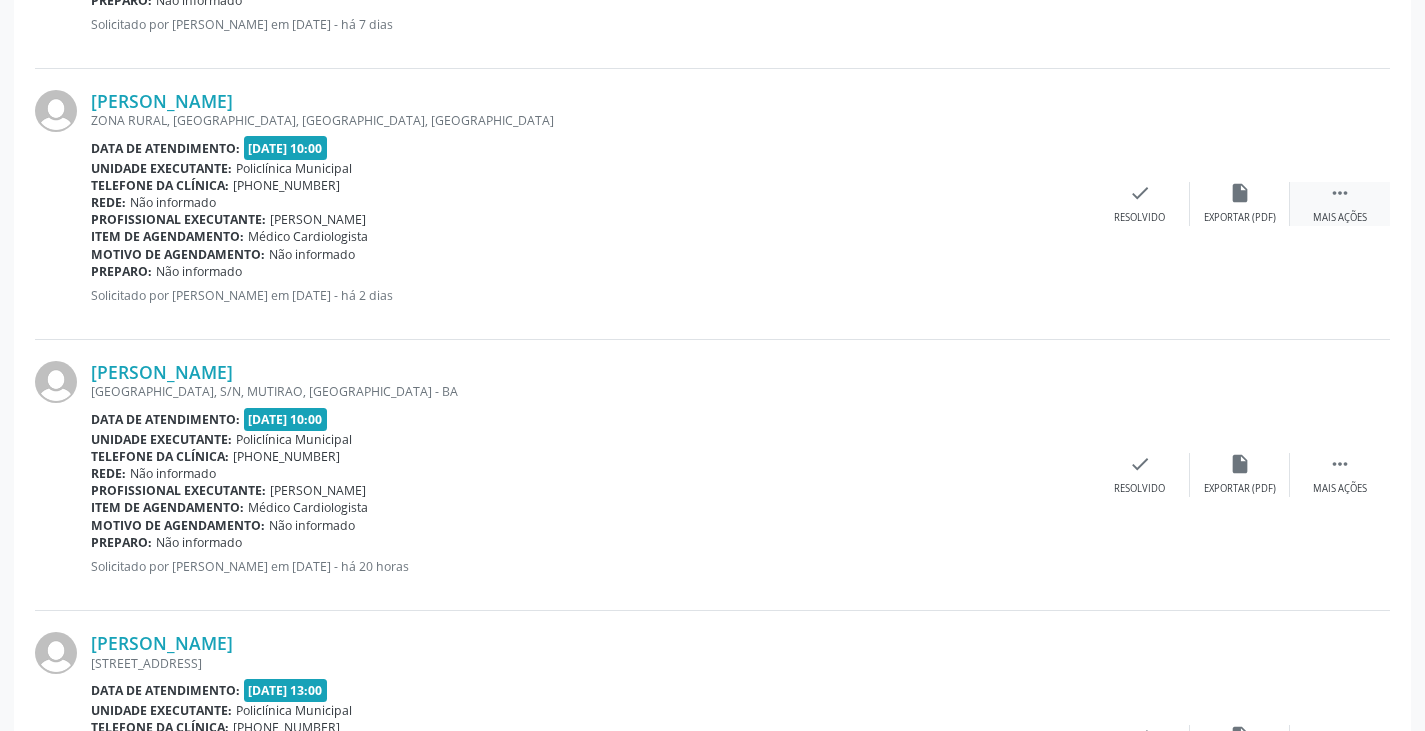 drag, startPoint x: 1347, startPoint y: 204, endPoint x: 1292, endPoint y: 218, distance: 56.753853 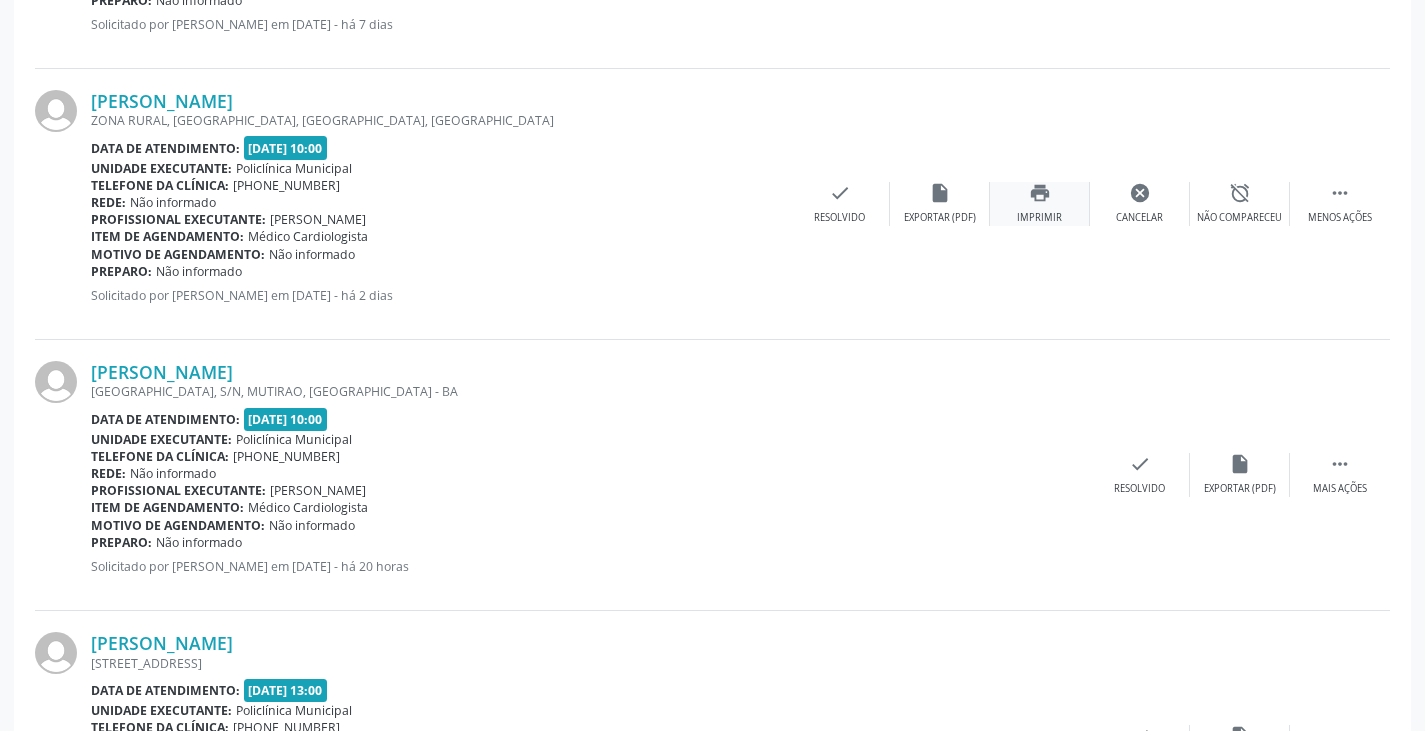 click on "print
Imprimir" at bounding box center [1040, 203] 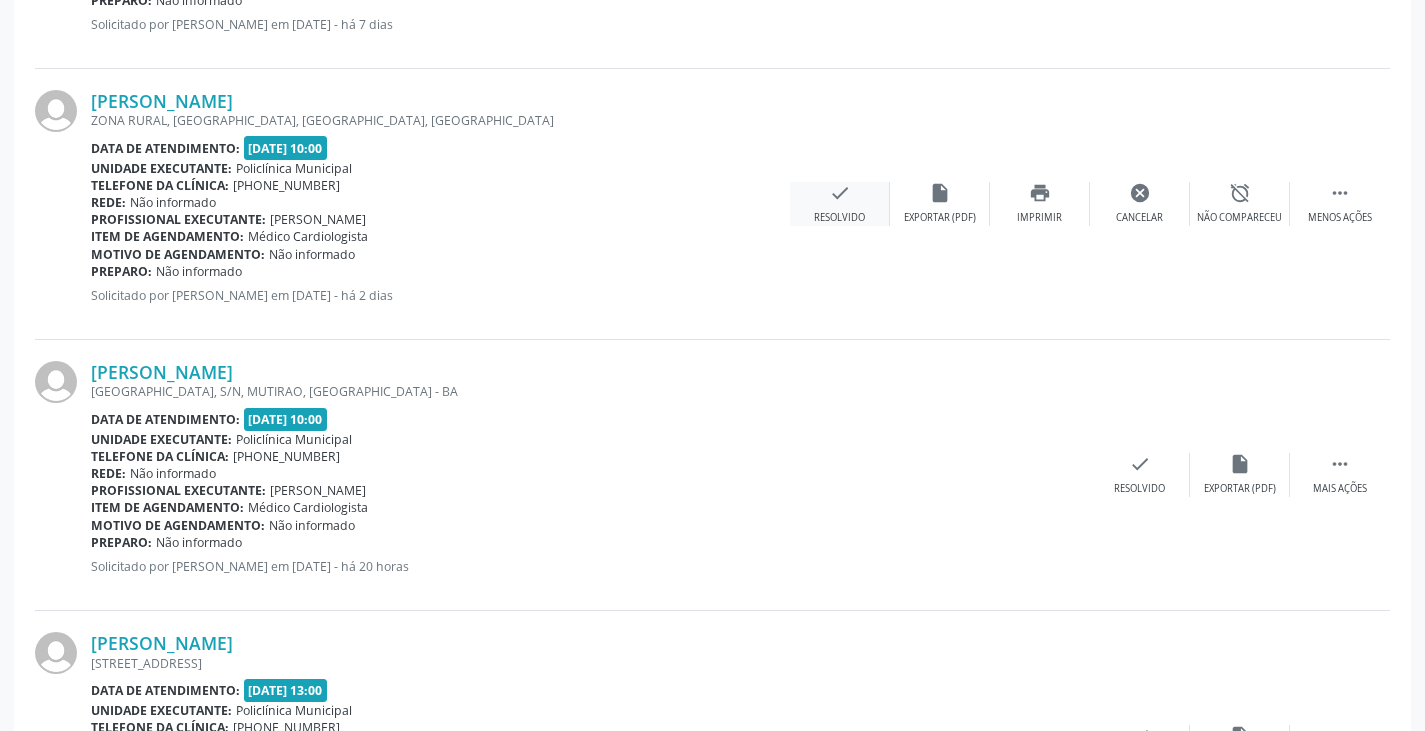 click on "check" at bounding box center (840, 193) 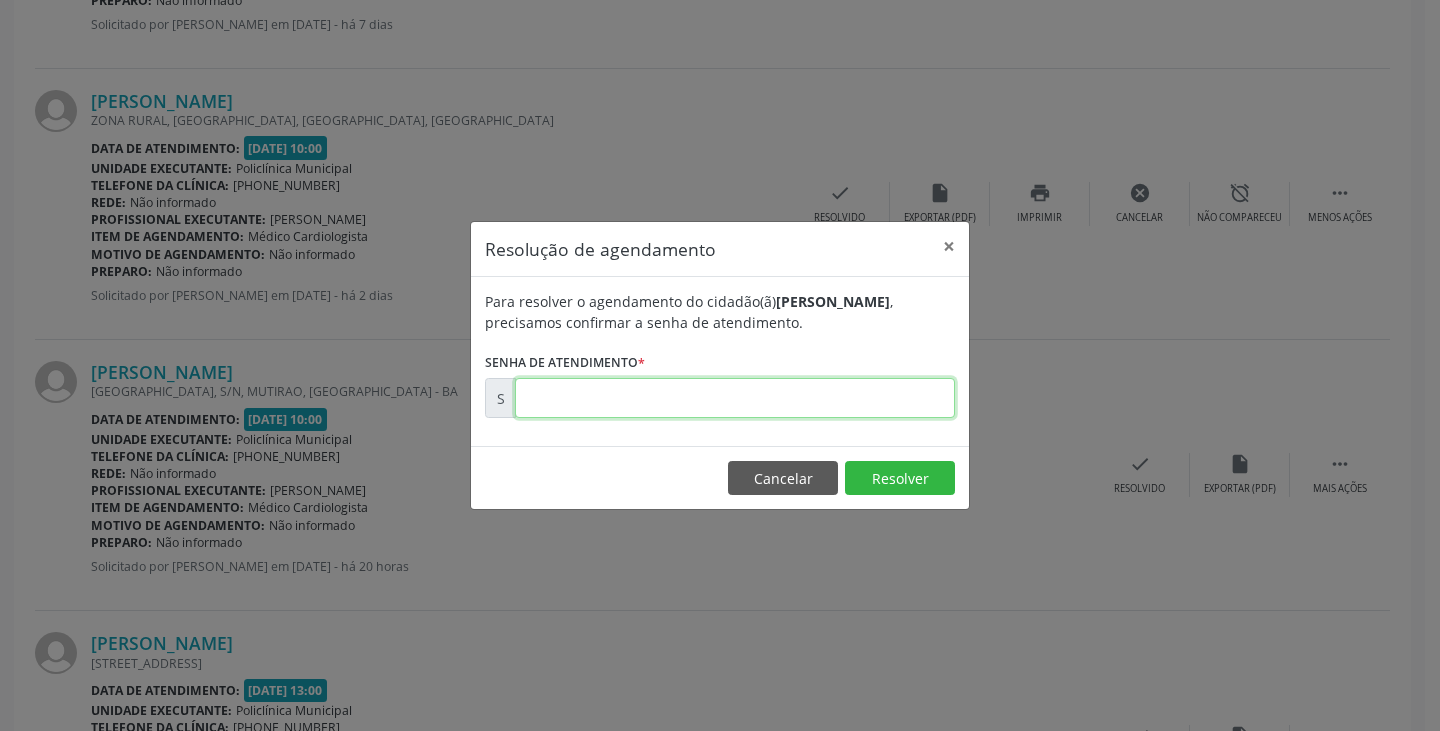 click at bounding box center [735, 398] 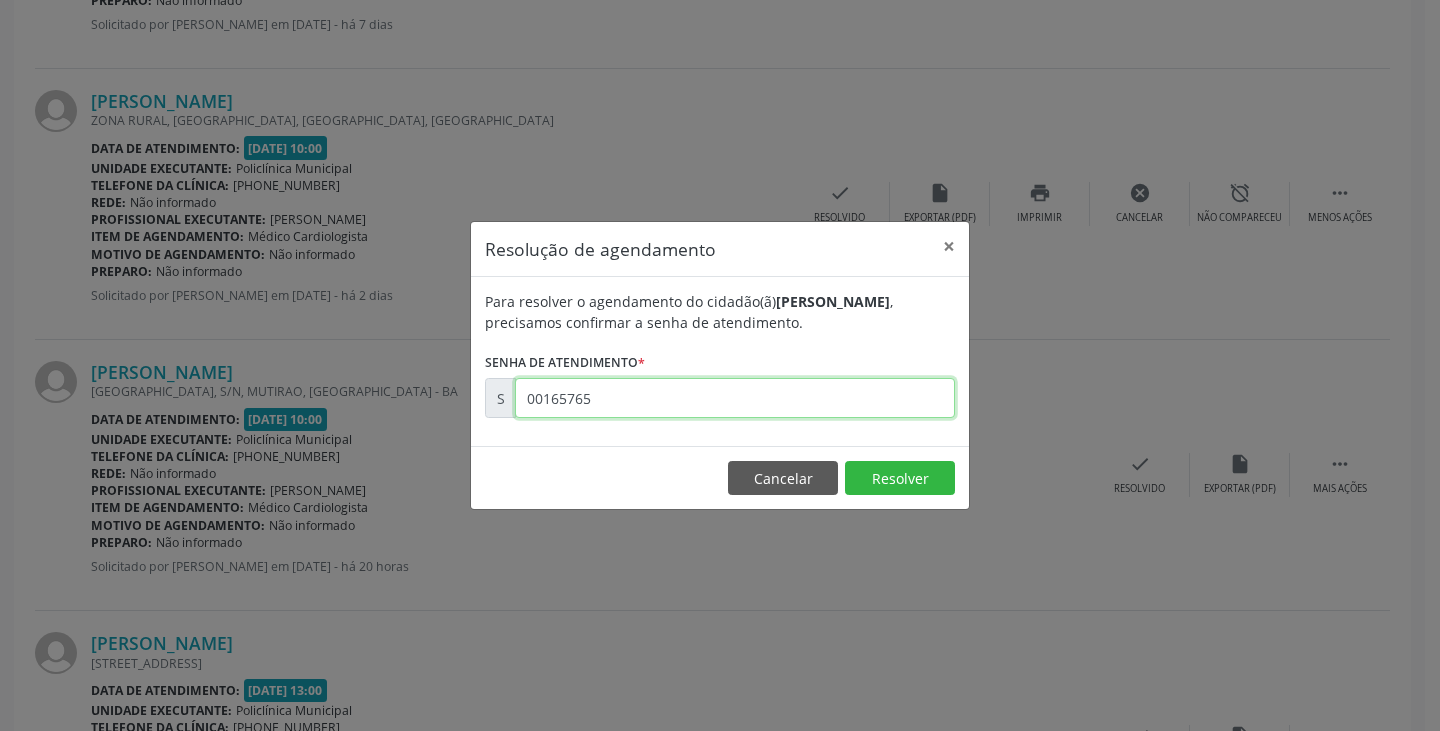type on "00165765" 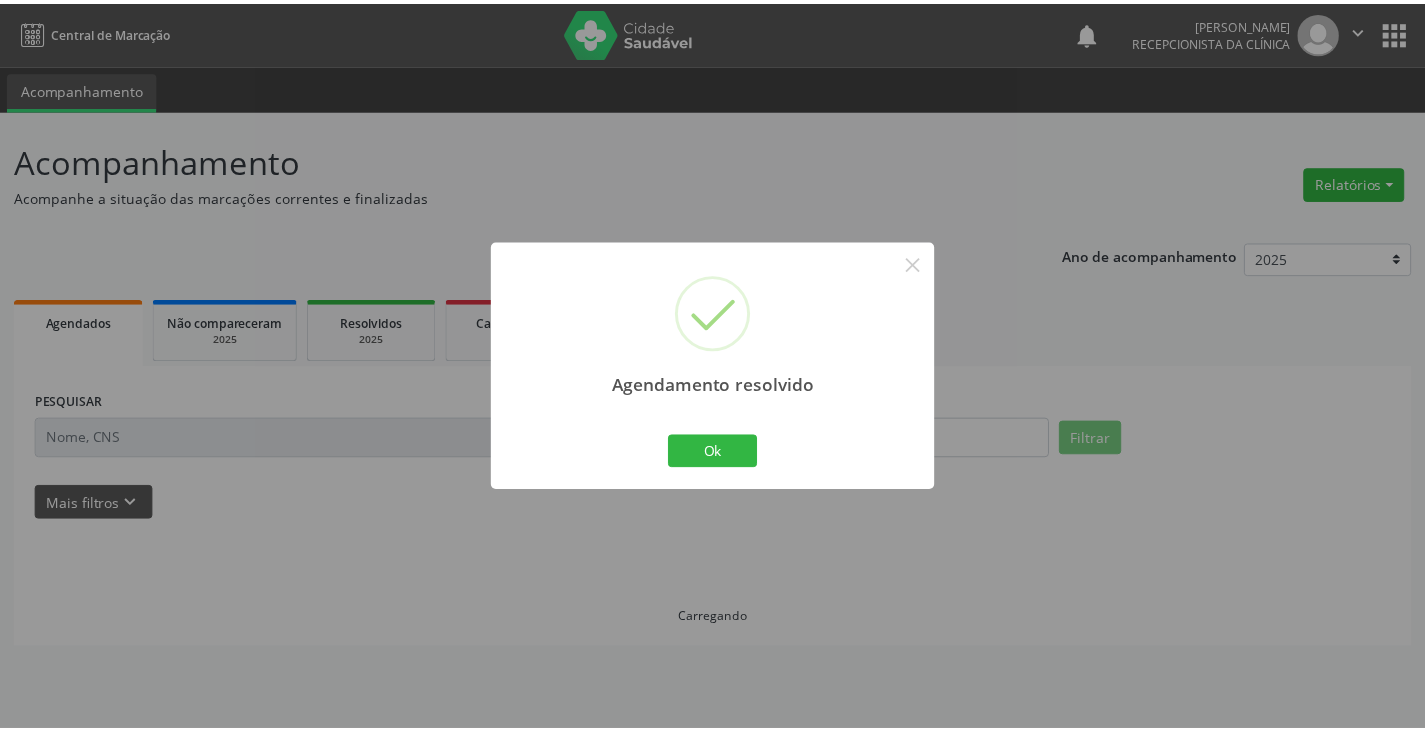 scroll, scrollTop: 0, scrollLeft: 0, axis: both 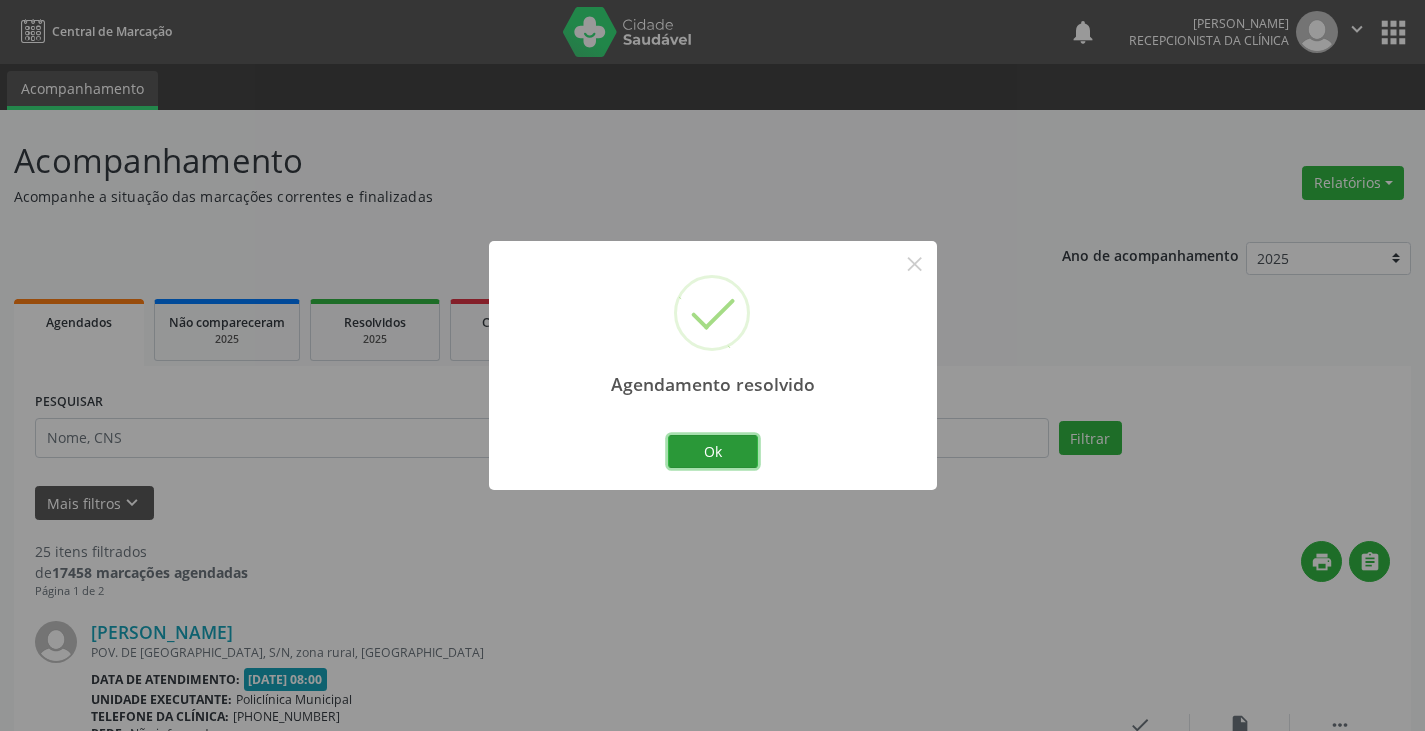 drag, startPoint x: 714, startPoint y: 456, endPoint x: 473, endPoint y: 54, distance: 468.70566 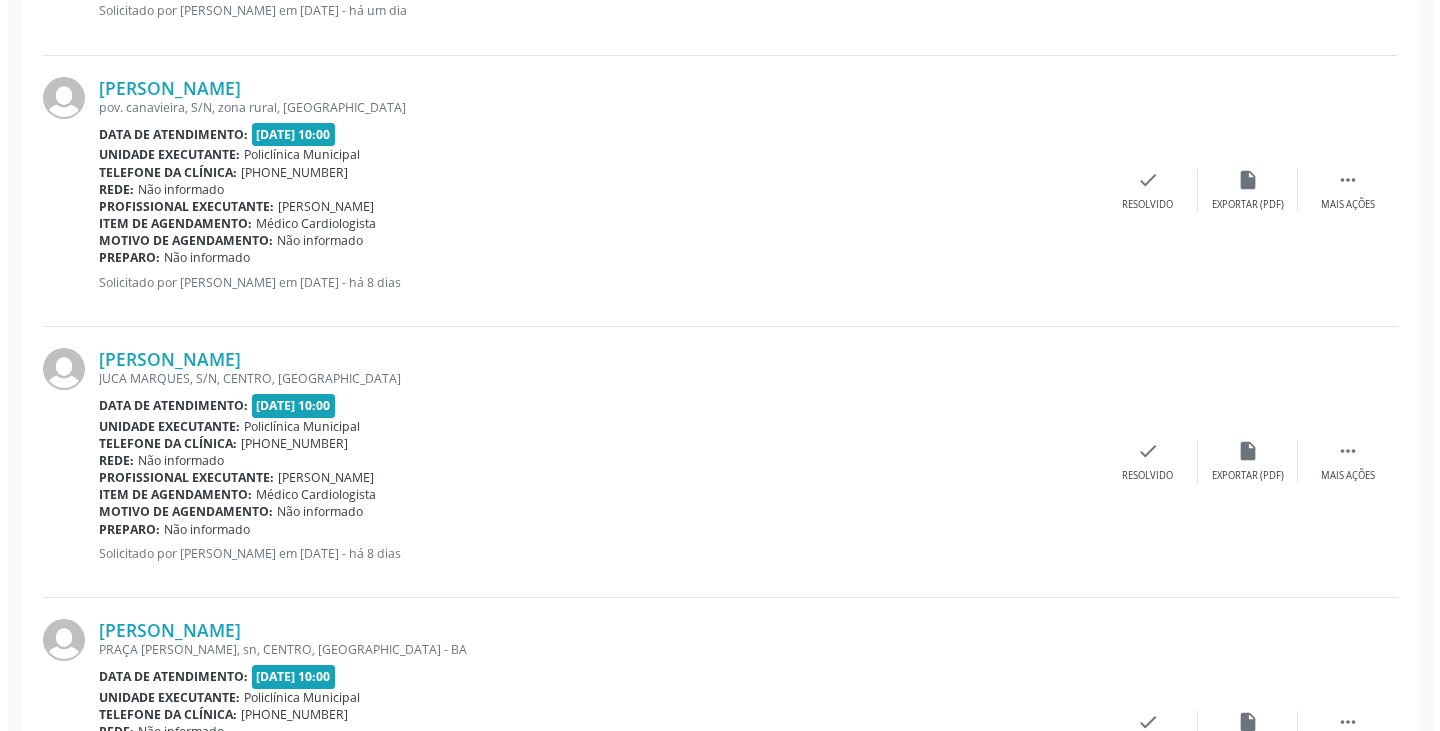 scroll, scrollTop: 1800, scrollLeft: 0, axis: vertical 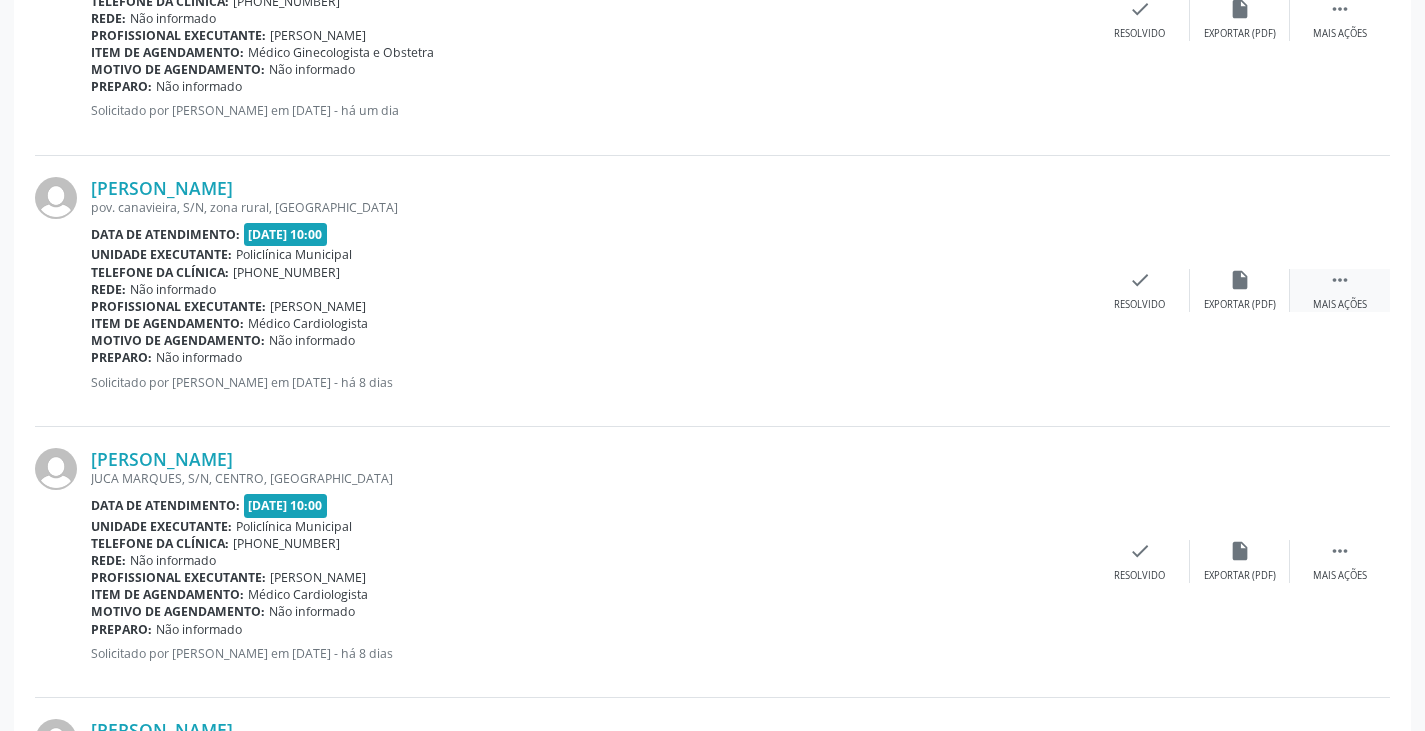 click on "" at bounding box center [1340, 280] 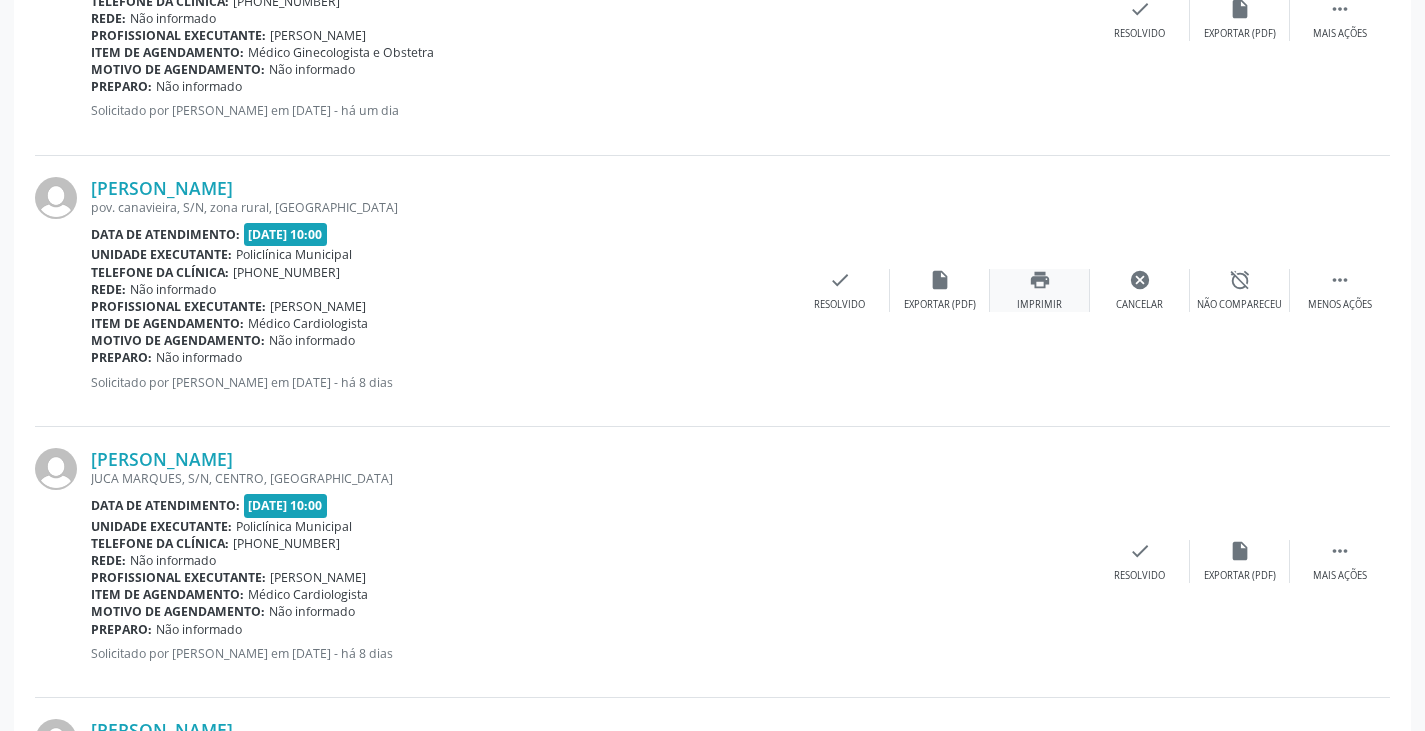 click on "Imprimir" at bounding box center [1039, 305] 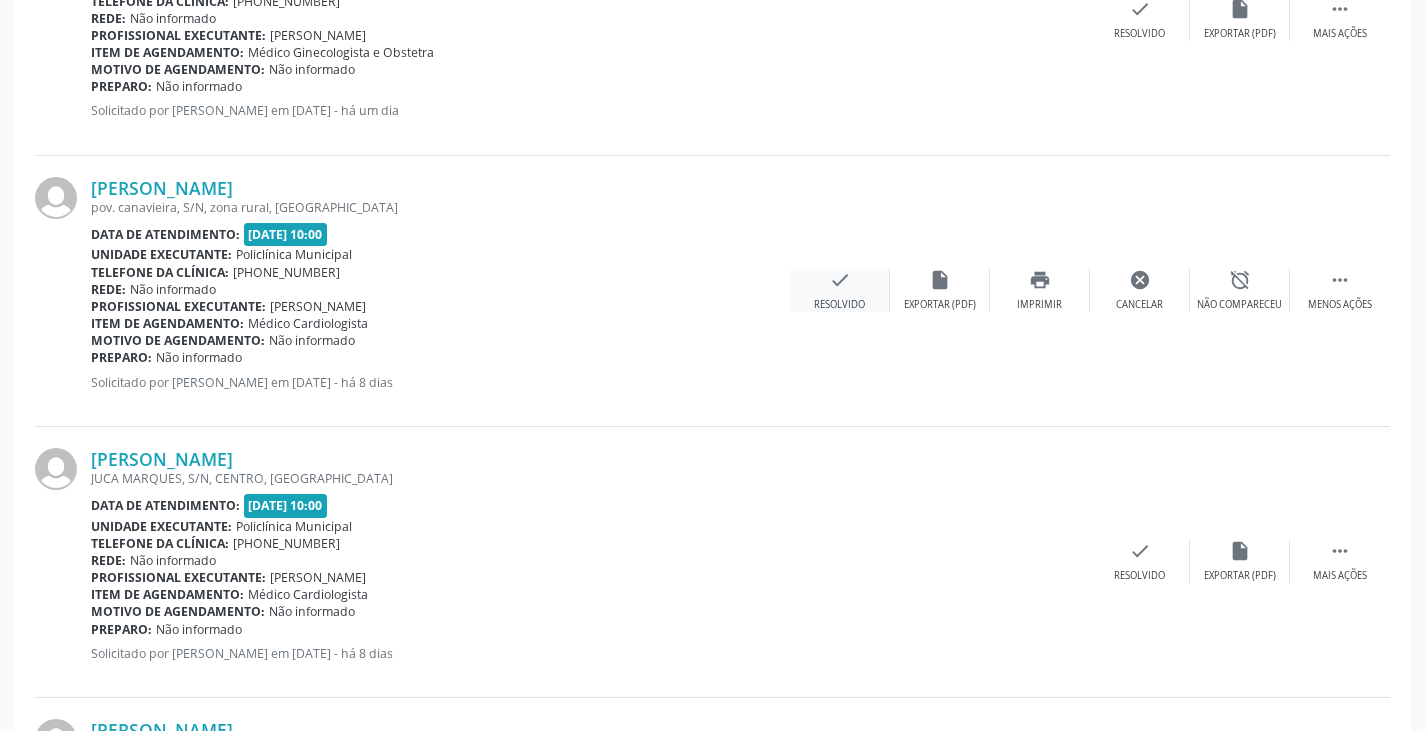 click on "check" at bounding box center (840, 280) 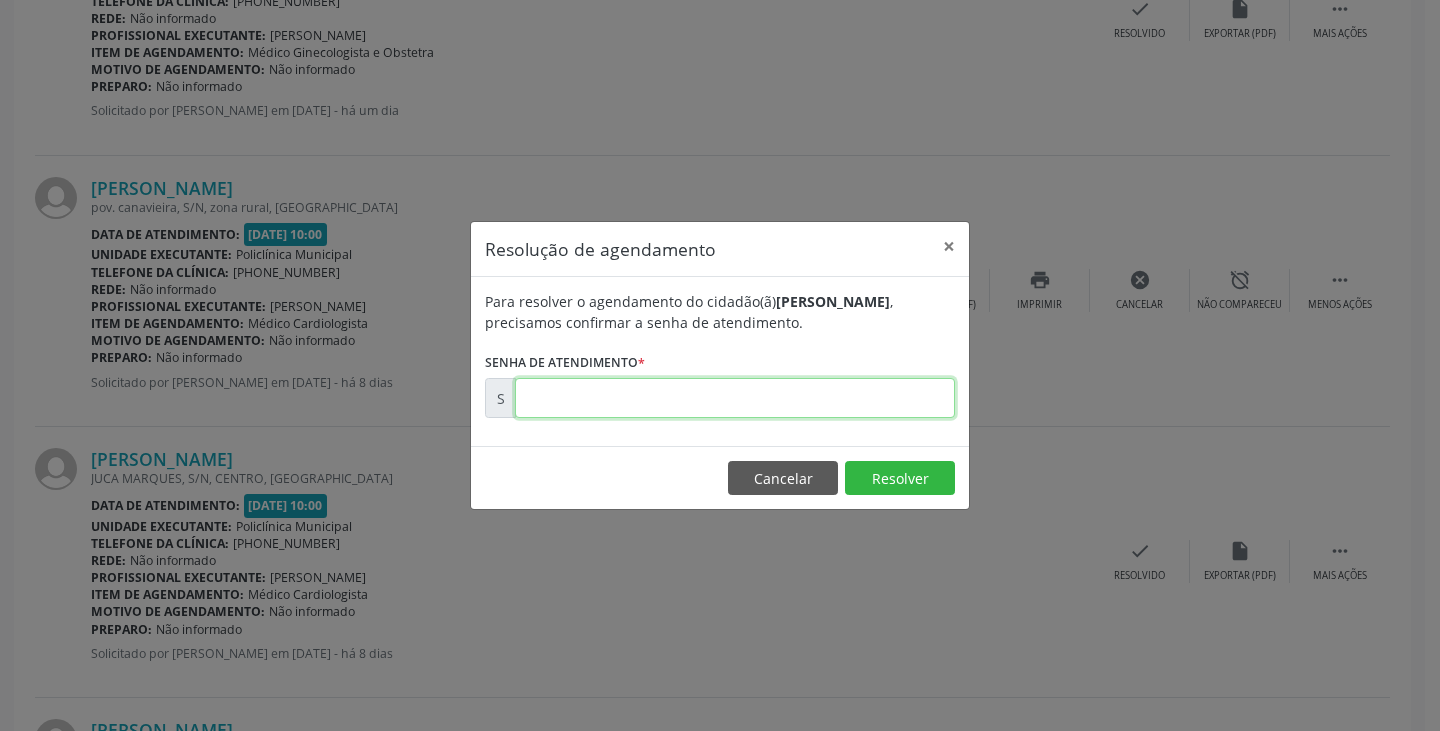 click at bounding box center (735, 398) 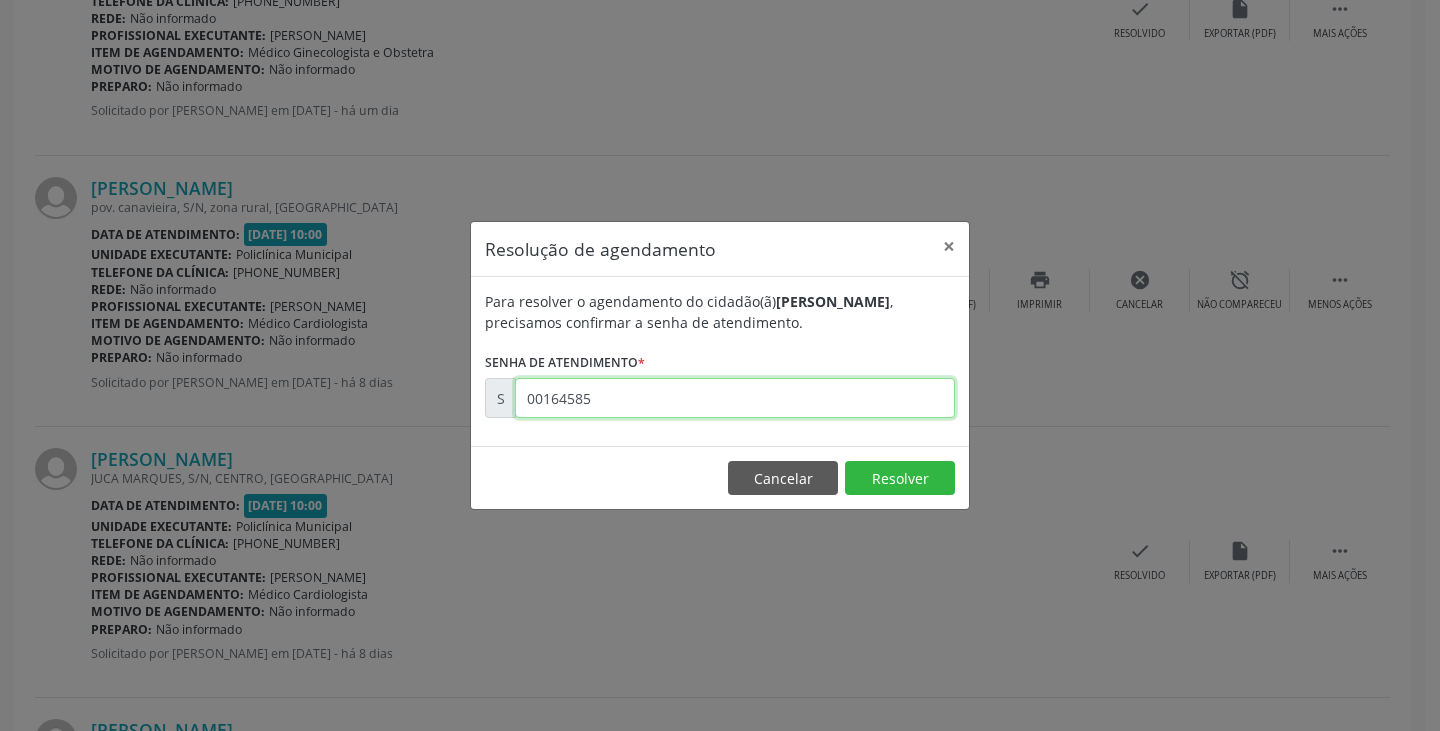 type on "00164585" 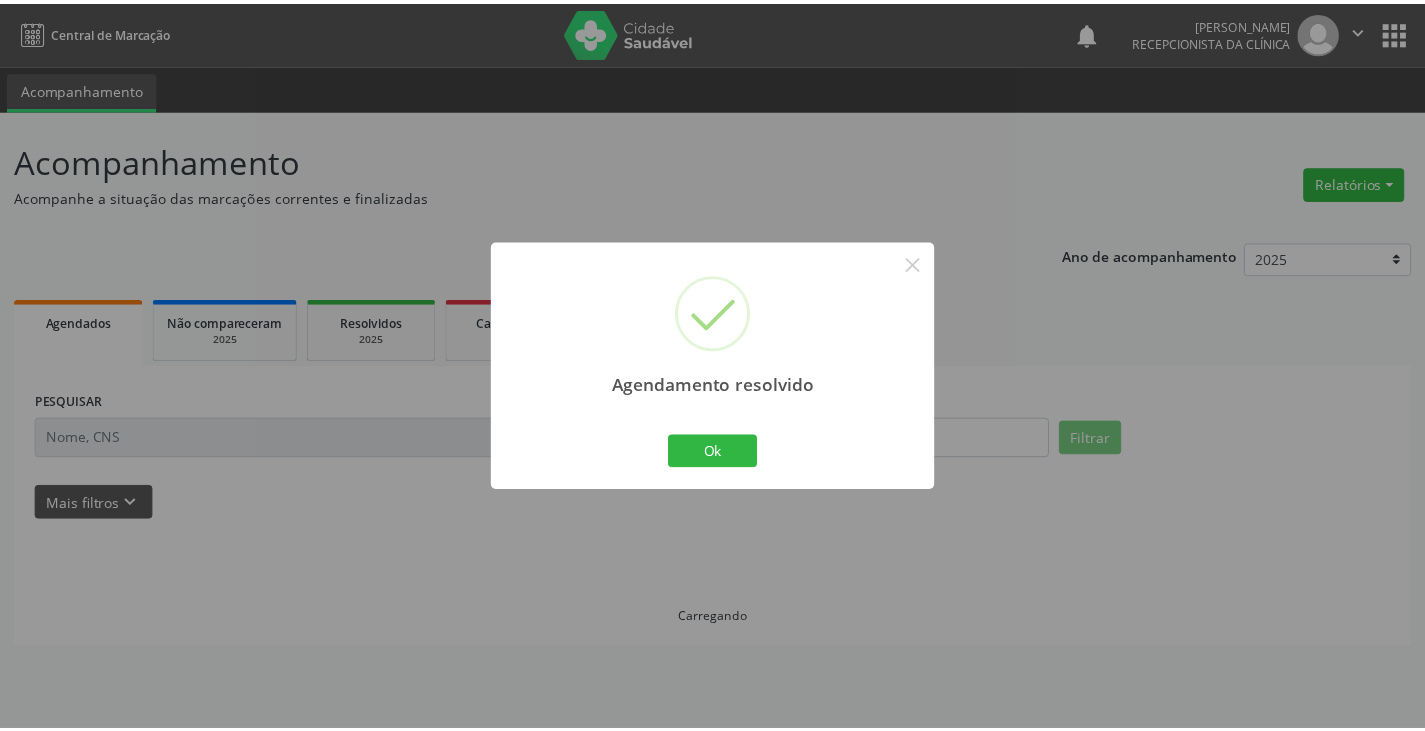 scroll, scrollTop: 0, scrollLeft: 0, axis: both 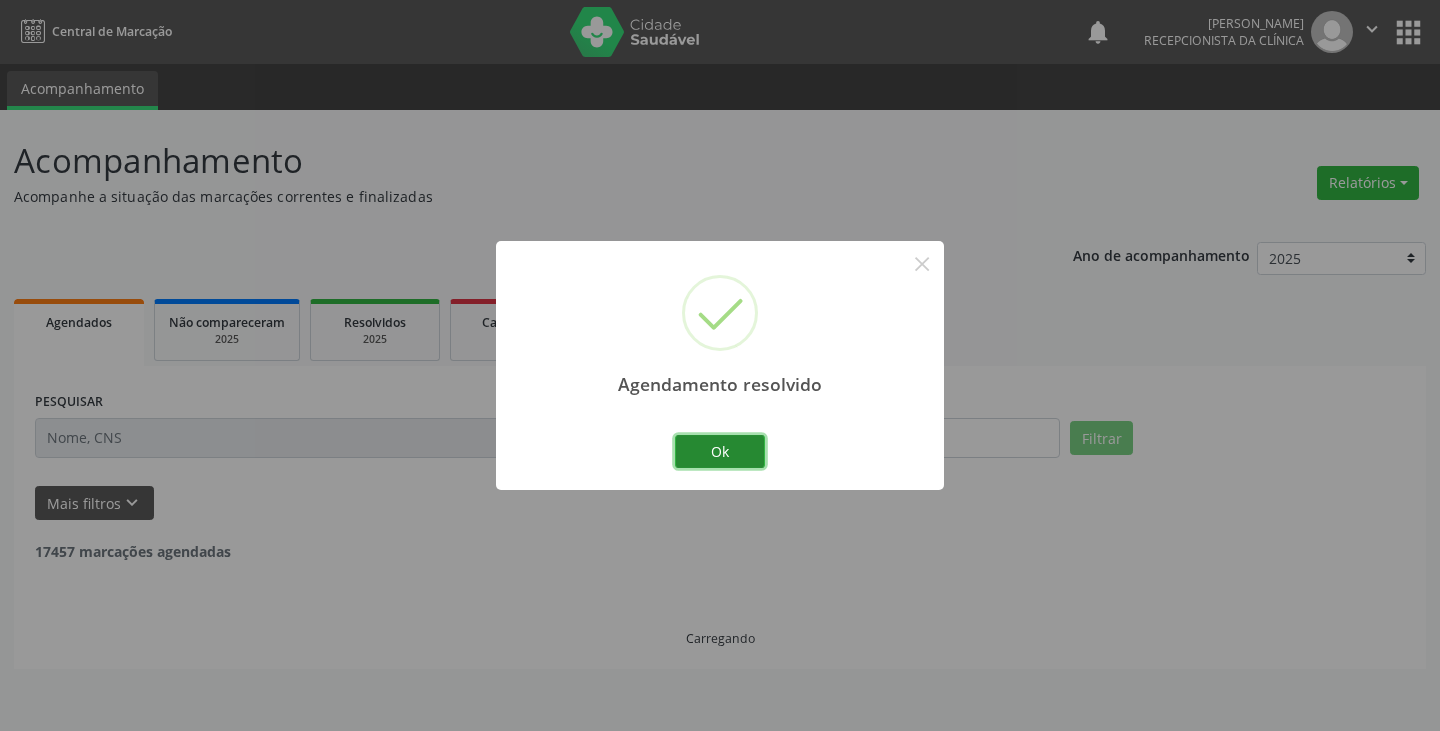 click on "Ok" at bounding box center (720, 452) 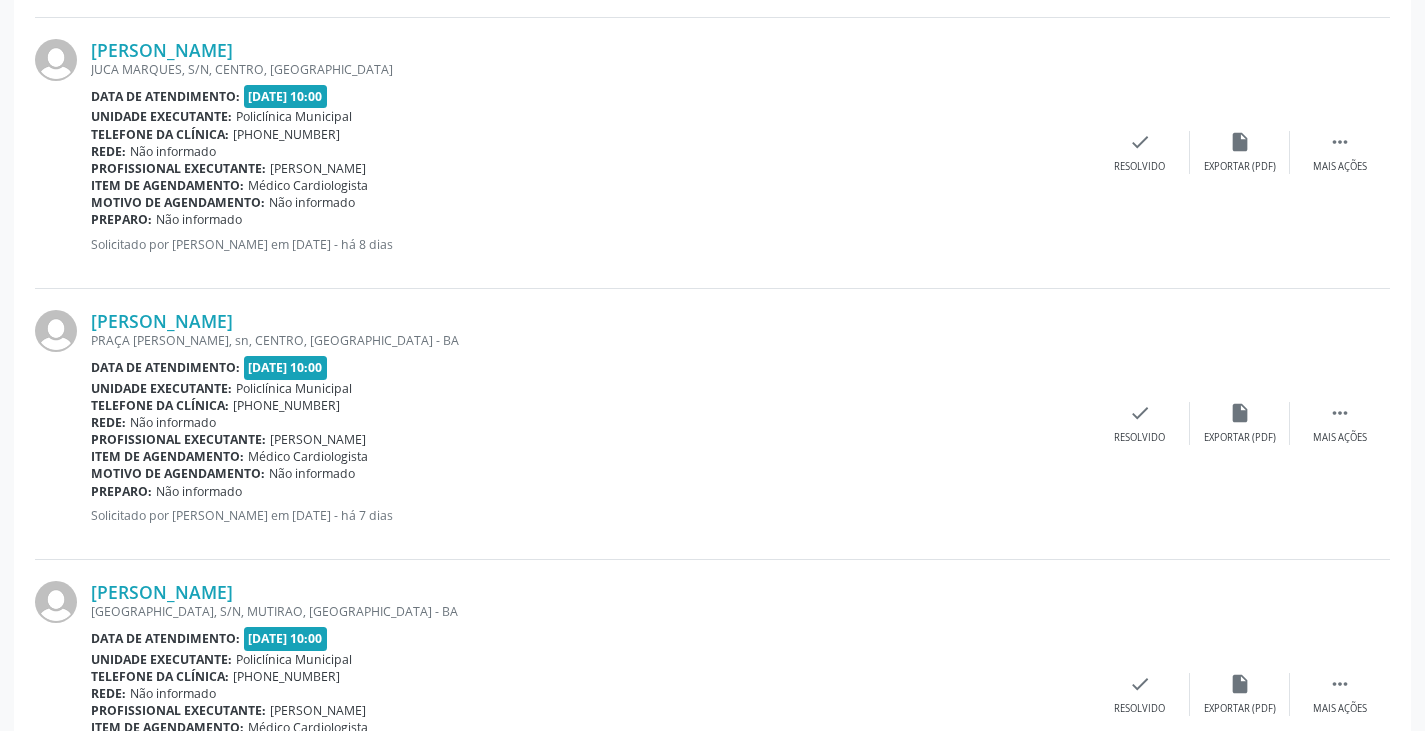 scroll, scrollTop: 1900, scrollLeft: 0, axis: vertical 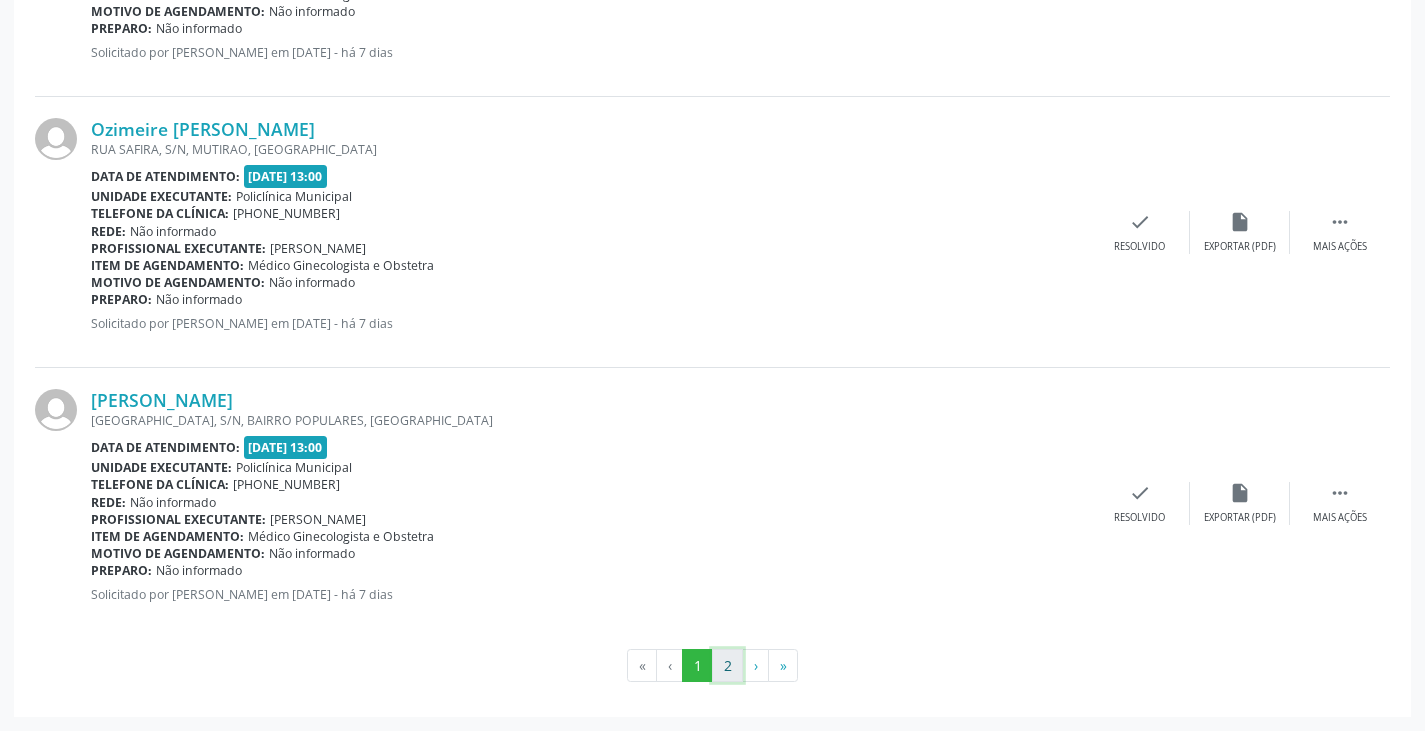 click on "2" at bounding box center (727, 666) 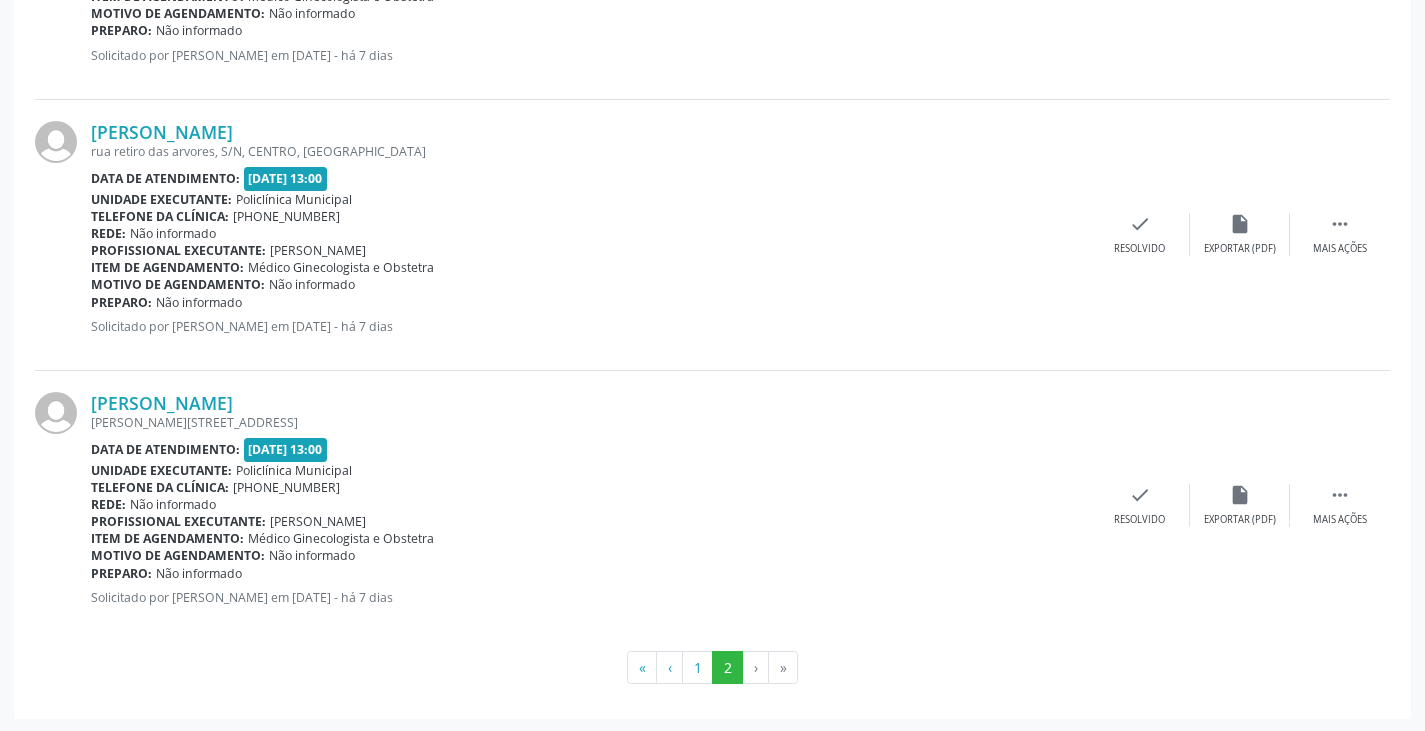 scroll, scrollTop: 2129, scrollLeft: 0, axis: vertical 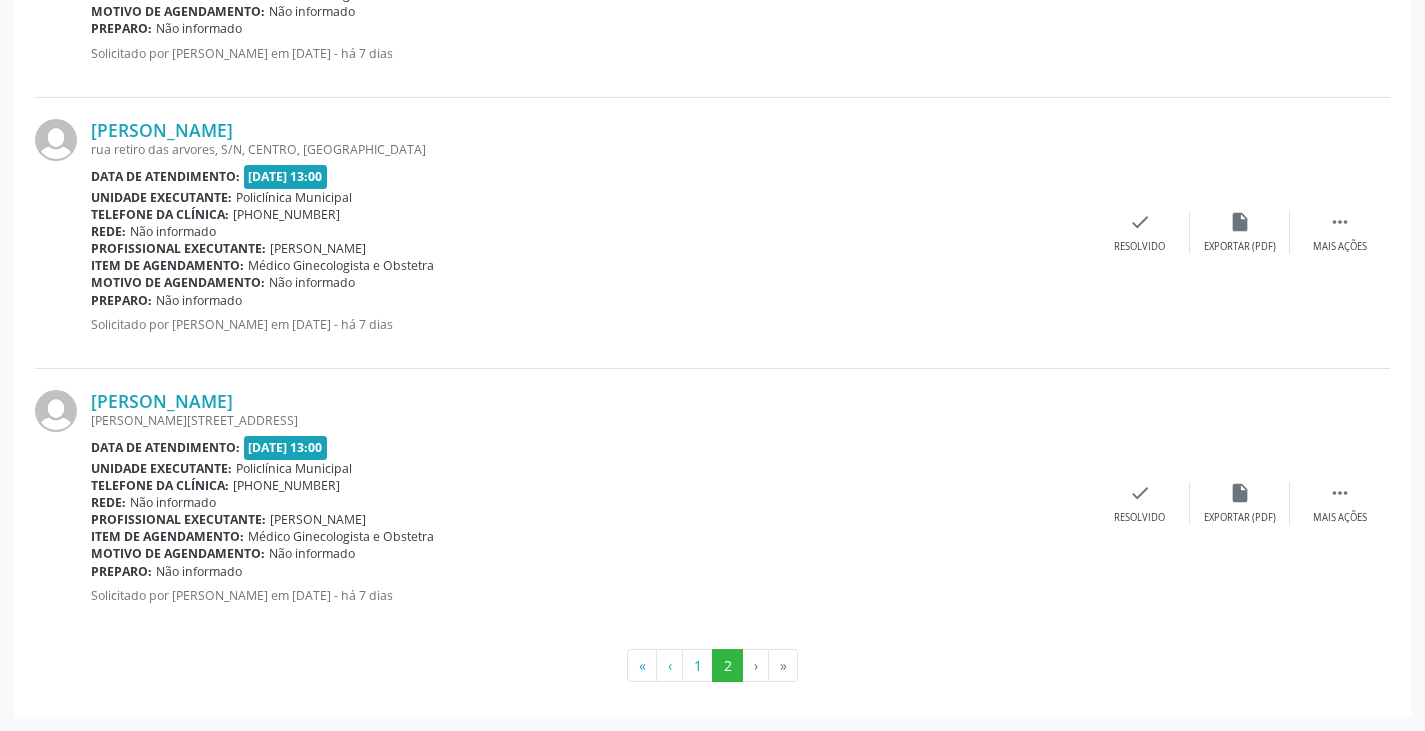 click on "›" at bounding box center [756, 666] 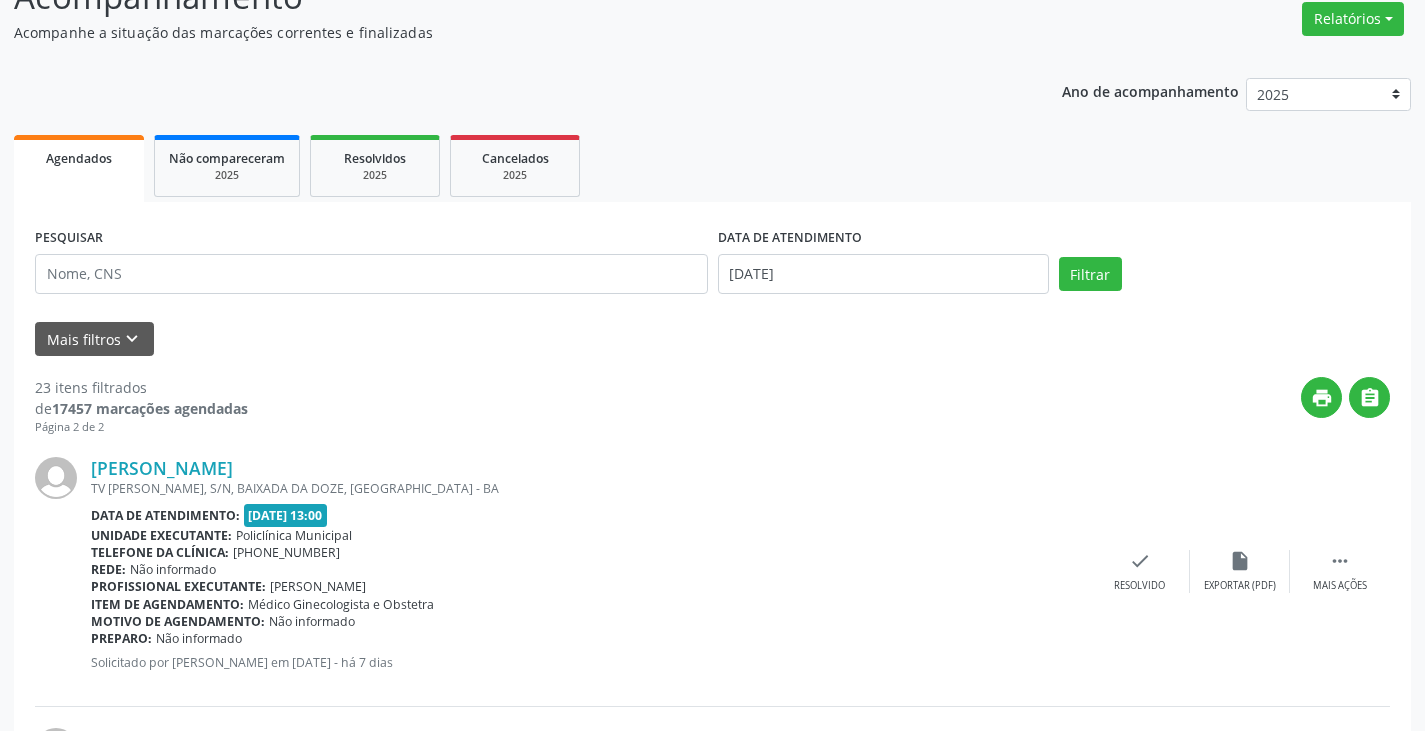 scroll, scrollTop: 0, scrollLeft: 0, axis: both 